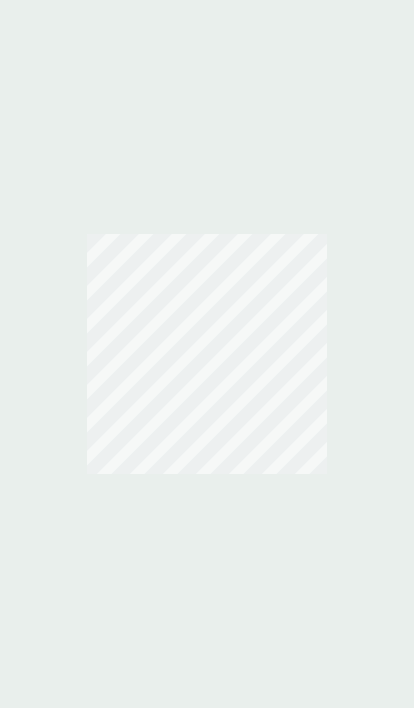 scroll, scrollTop: 0, scrollLeft: 0, axis: both 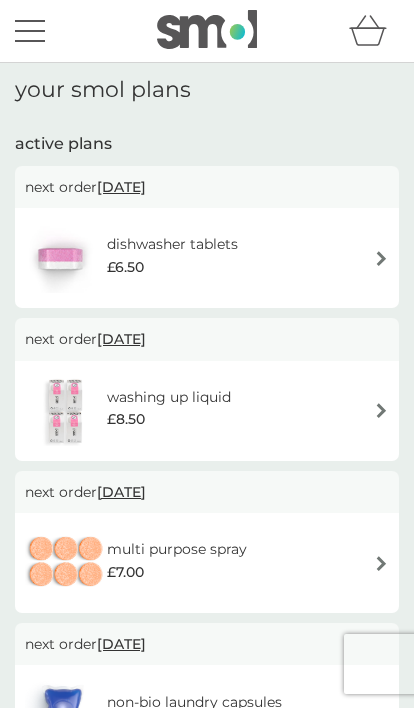 click on "active plans" at bounding box center [207, 144] 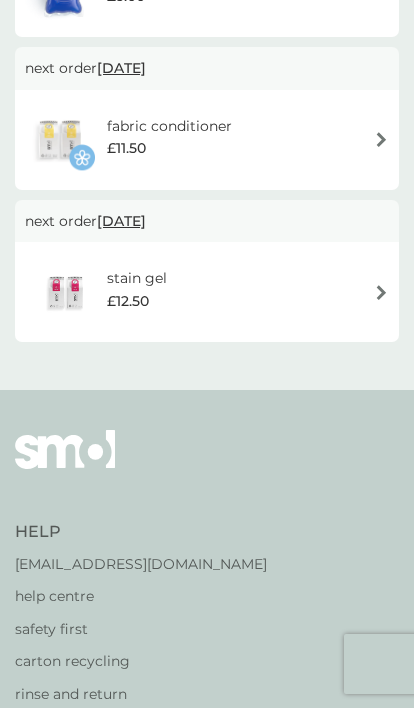 scroll, scrollTop: 727, scrollLeft: 0, axis: vertical 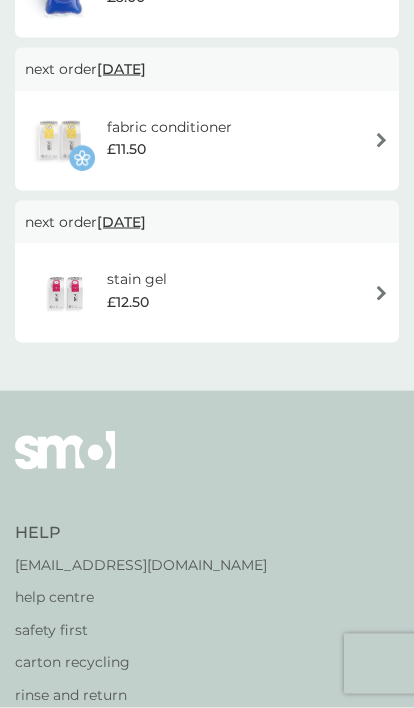 click on "[EMAIL_ADDRESS][DOMAIN_NAME]" at bounding box center [141, 565] 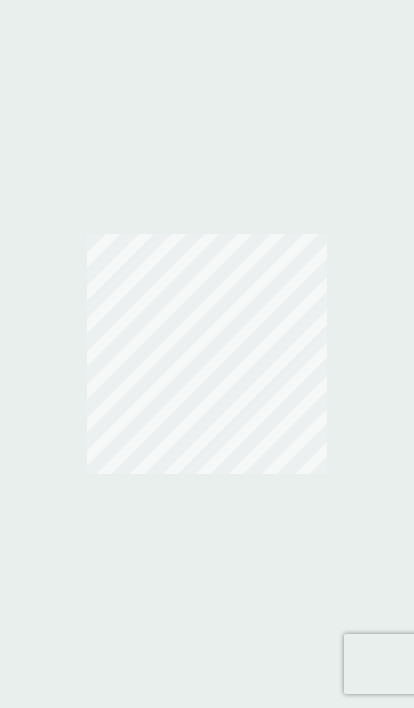scroll, scrollTop: 0, scrollLeft: 0, axis: both 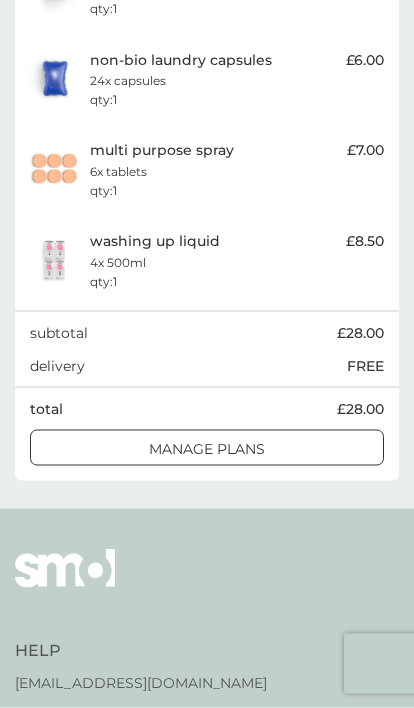 click on "manage plans" at bounding box center (207, 449) 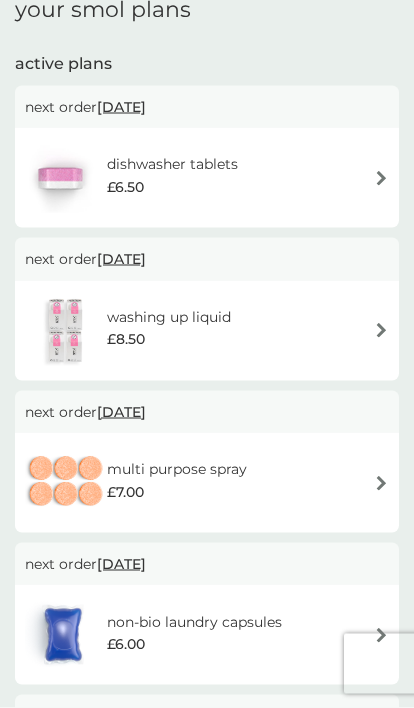 scroll, scrollTop: 0, scrollLeft: 0, axis: both 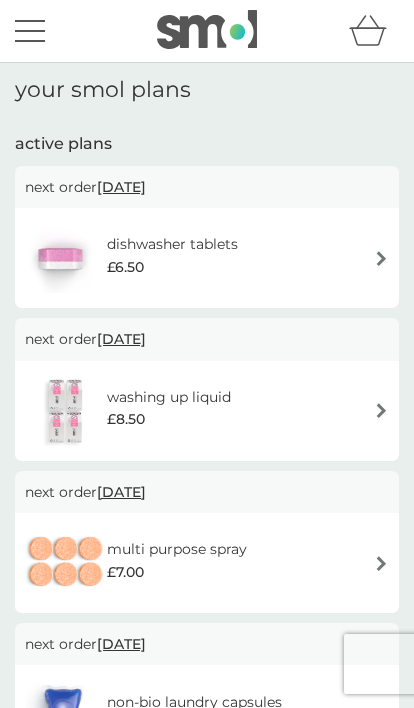 click at bounding box center (30, 31) 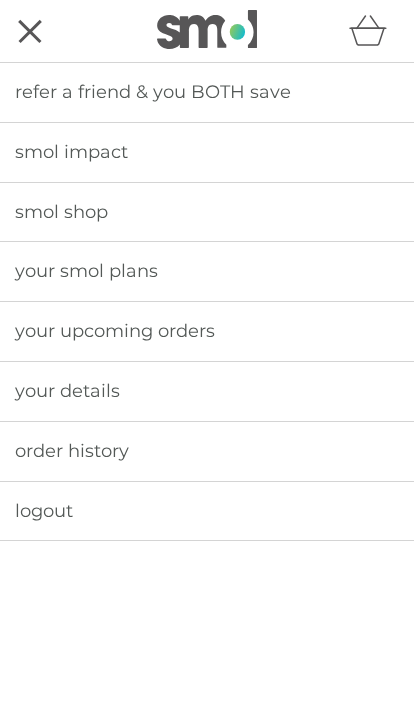 click on "your smol plans" at bounding box center [207, 271] 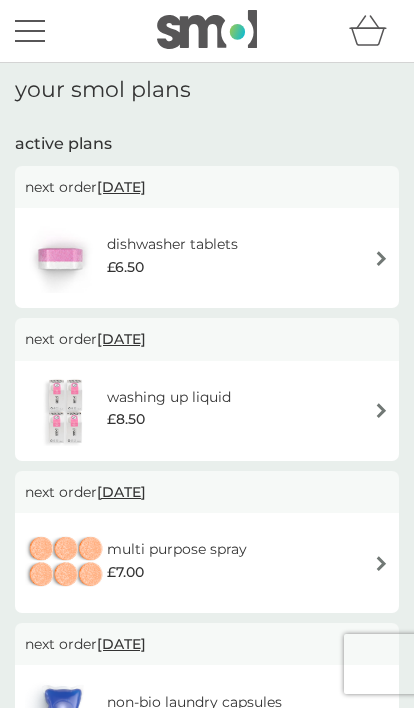 click on "[DATE]" at bounding box center (121, 187) 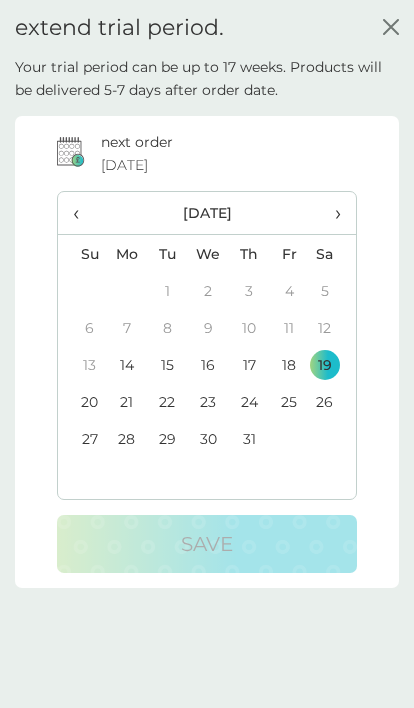 scroll, scrollTop: 0, scrollLeft: 0, axis: both 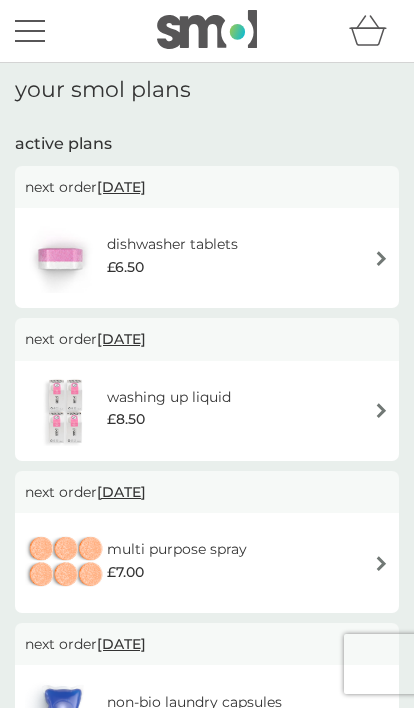 click on "your smol plans" at bounding box center (207, 90) 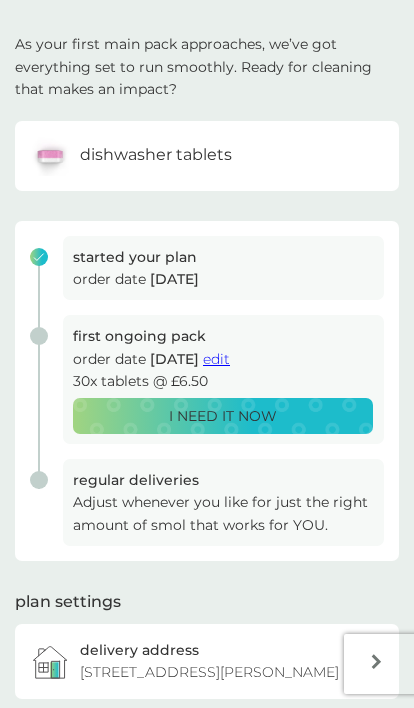 scroll, scrollTop: 95, scrollLeft: 0, axis: vertical 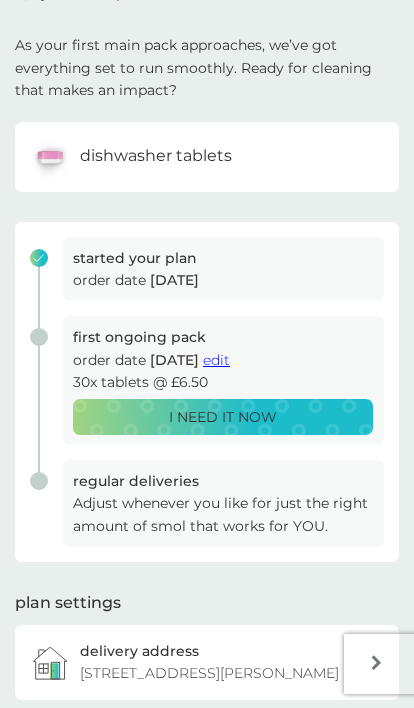 click on "Adjust whenever you like for just the right amount of smol that works for YOU." at bounding box center (223, 514) 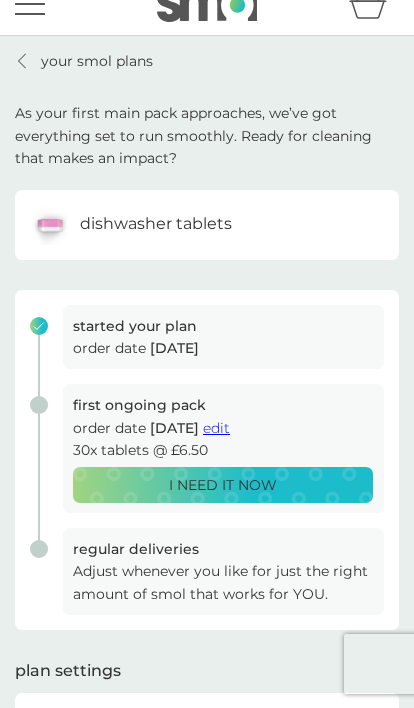scroll, scrollTop: 21, scrollLeft: 0, axis: vertical 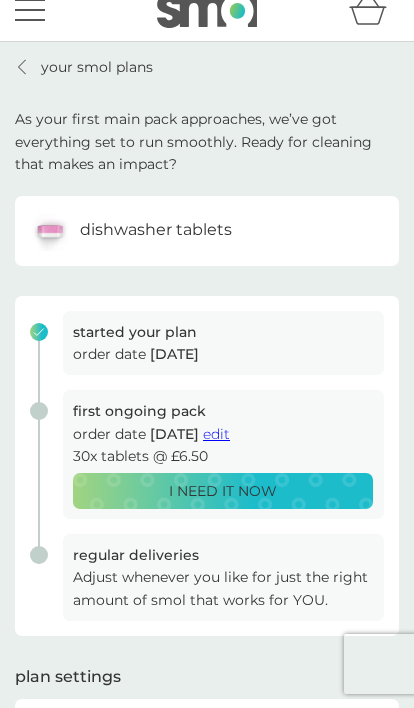 click on "dishwasher tablets" at bounding box center [207, 231] 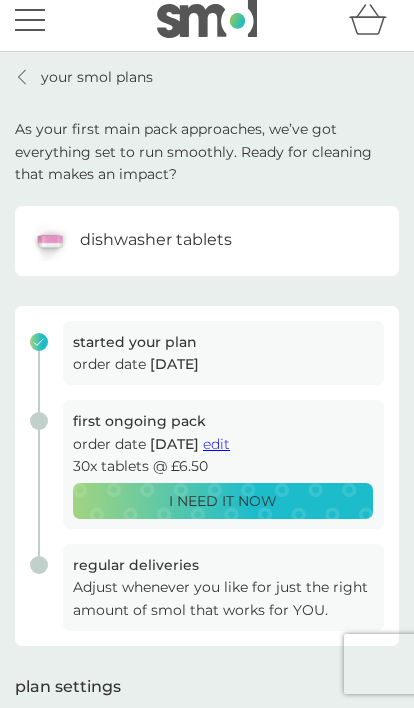 scroll, scrollTop: 0, scrollLeft: 0, axis: both 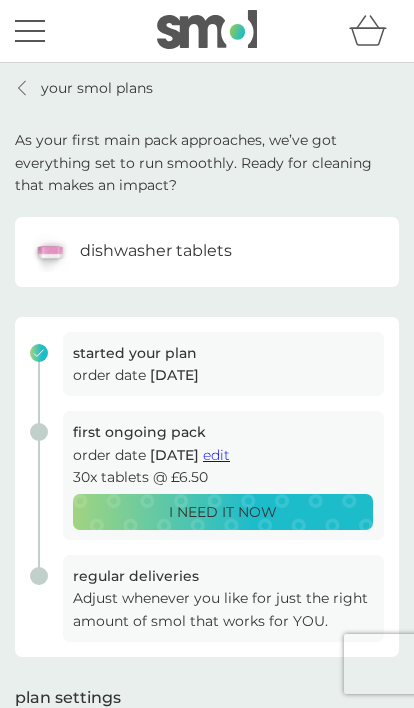 click on "5 Jul 2025" at bounding box center (174, 375) 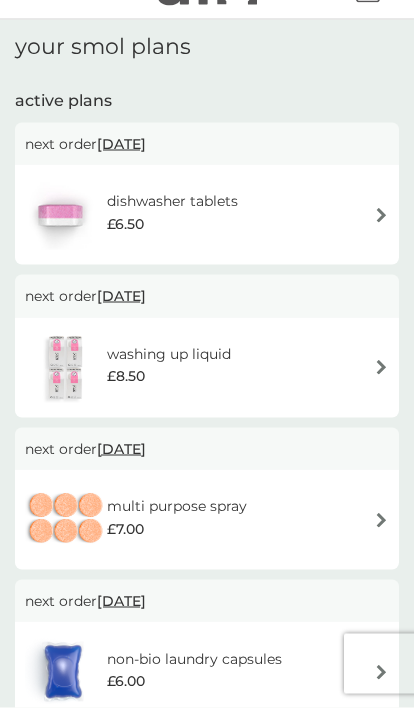 scroll, scrollTop: 0, scrollLeft: 0, axis: both 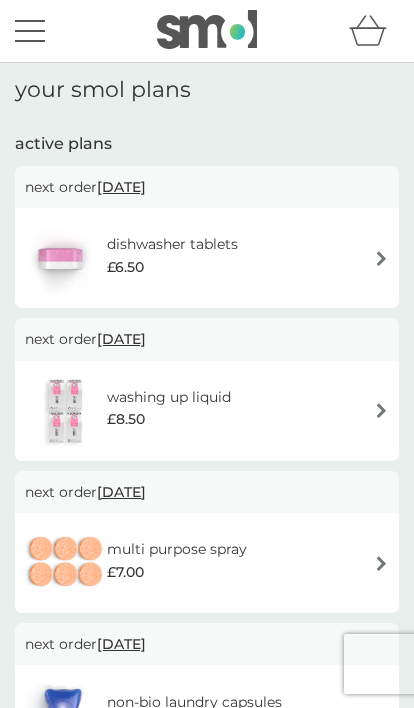 click at bounding box center (30, 31) 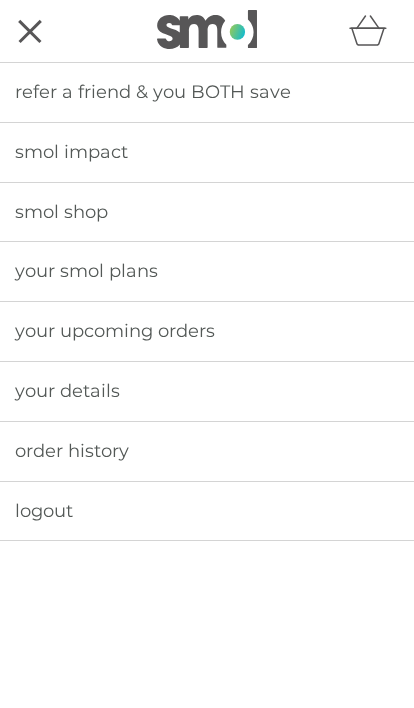 click on "your upcoming orders" at bounding box center (207, 331) 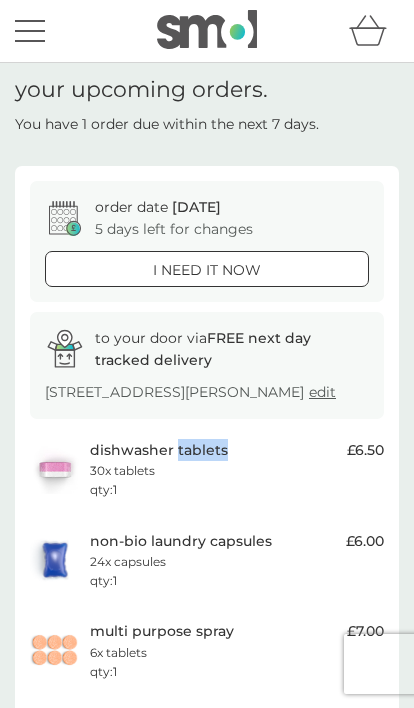 click on "order date   19 Jul 5 days left for changes i need it now to your door via  FREE next day tracked delivery 108 Farrar Lane,  Leeds, LS16 7JW edit dishwasher tablets 30x tablets qty :  1 £6.50 non-bio laundry capsules 24x capsules qty :  1 £6.00 multi purpose spray 6x tablets qty :  1 £7.00 washing up liquid 4x 500ml qty :  1 £8.50 subtotal £28.00 delivery FREE total £28.00 manage plans" at bounding box center (207, 564) 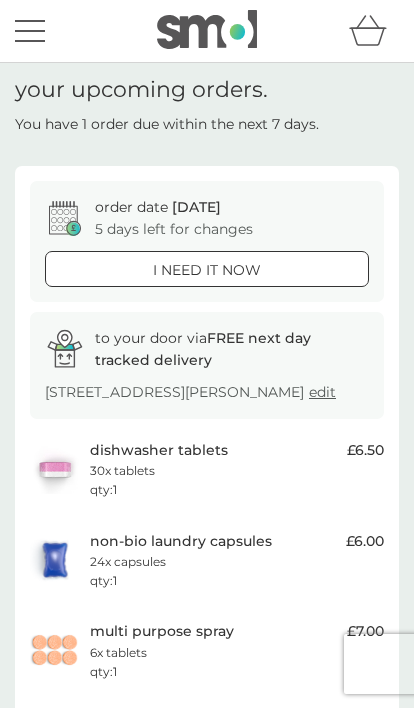 click on "order date   19 Jul 5 days left for changes i need it now to your door via  FREE next day tracked delivery 108 Farrar Lane,  Leeds, LS16 7JW edit dishwasher tablets 30x tablets qty :  1 £6.50 non-bio laundry capsules 24x capsules qty :  1 £6.00 multi purpose spray 6x tablets qty :  1 £7.00 washing up liquid 4x 500ml qty :  1 £8.50 subtotal £28.00 delivery FREE total £28.00 manage plans" at bounding box center (207, 564) 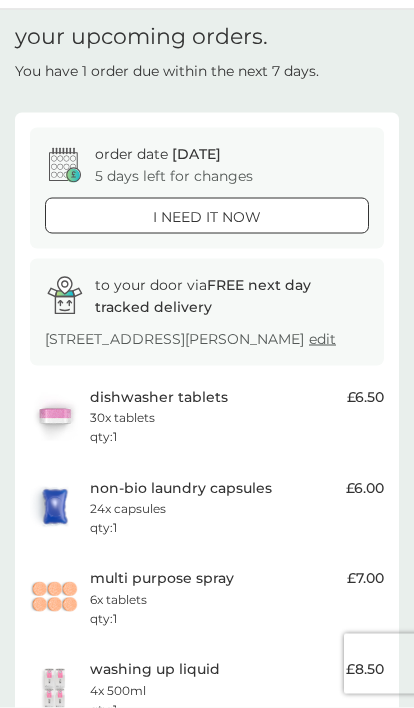 scroll, scrollTop: 54, scrollLeft: 0, axis: vertical 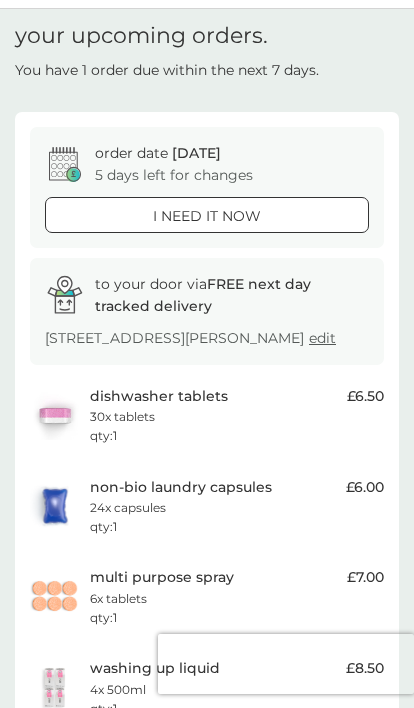 click on "multi purpose spray 6x tablets qty :  1 £7.00" at bounding box center [207, 596] 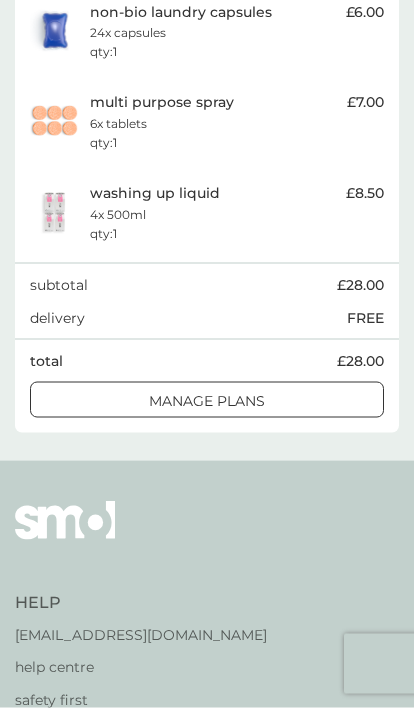 scroll, scrollTop: 528, scrollLeft: 0, axis: vertical 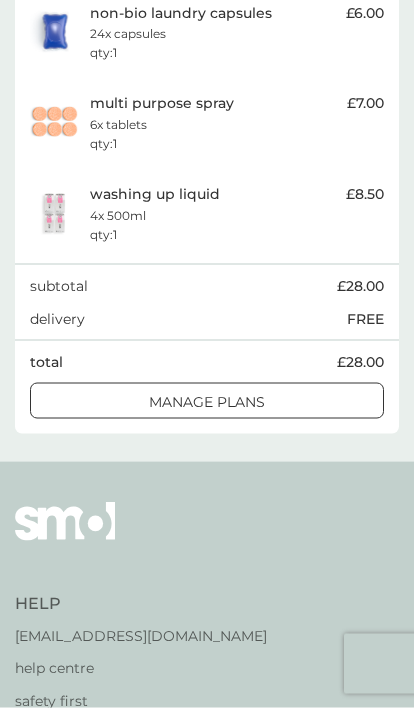 click on "manage plans" at bounding box center [207, 402] 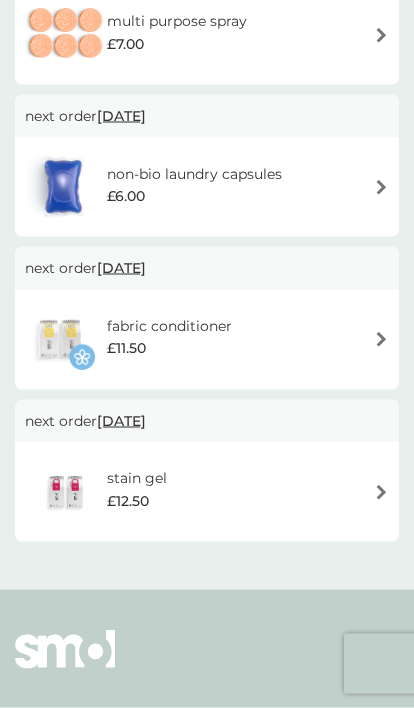 scroll, scrollTop: 0, scrollLeft: 0, axis: both 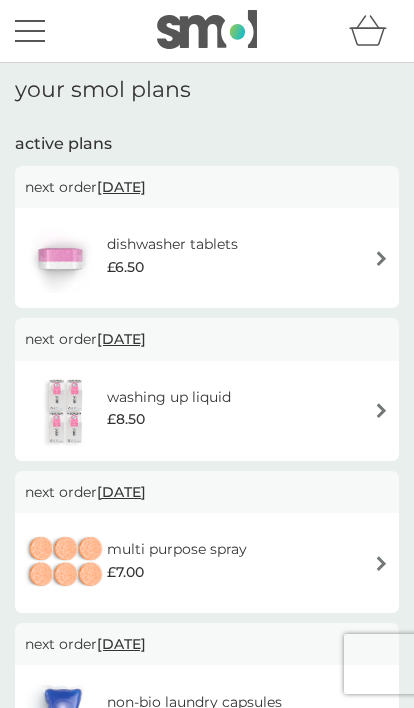 click on "[DATE]" at bounding box center (121, 187) 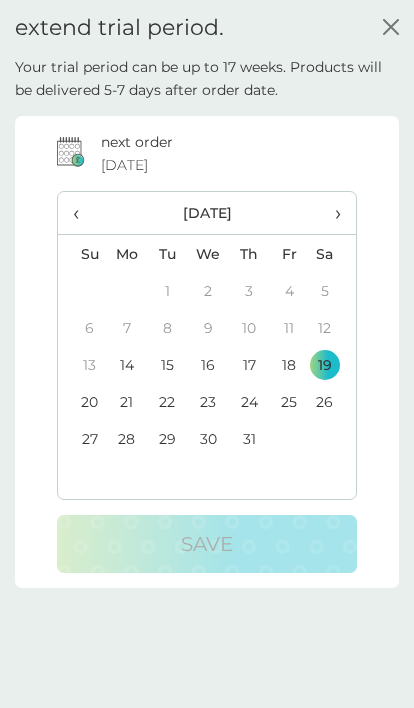 scroll, scrollTop: 0, scrollLeft: 0, axis: both 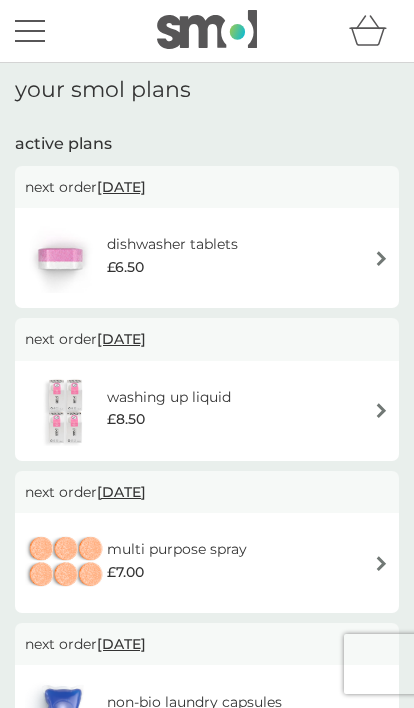 click 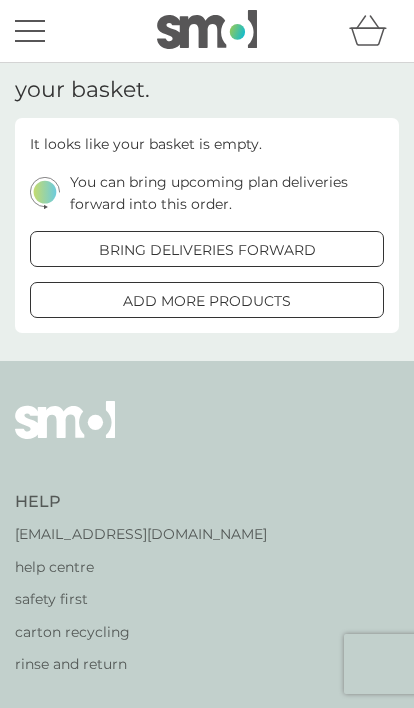 click at bounding box center [30, 21] 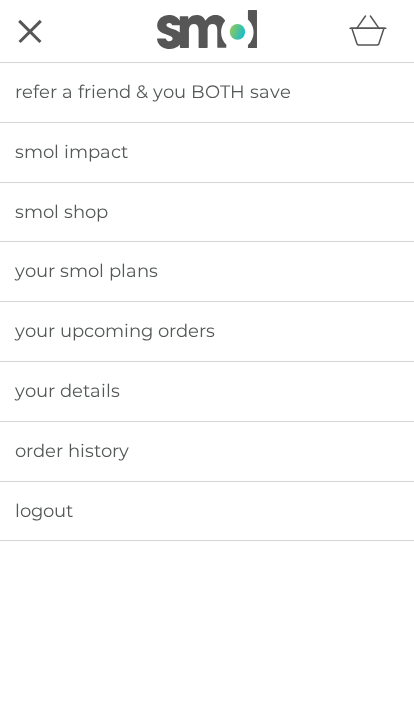click on "your upcoming orders" at bounding box center (115, 331) 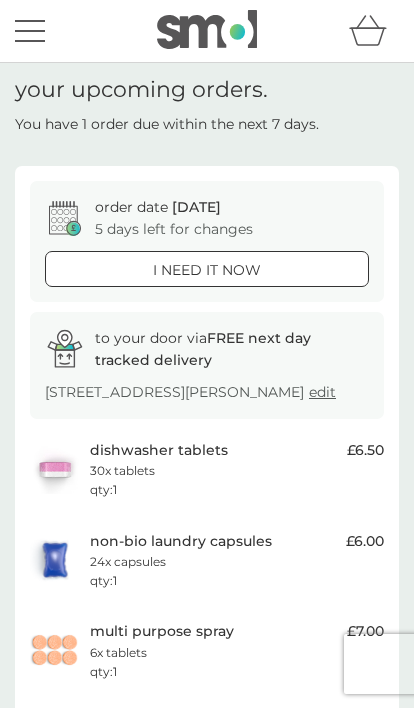 click on "5 days left for changes" at bounding box center [174, 229] 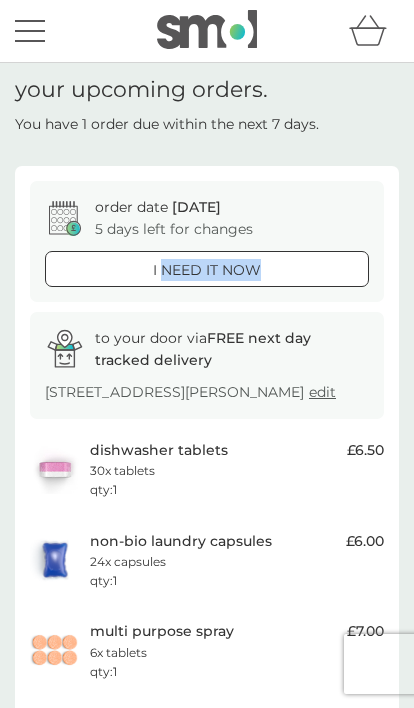 click on "order date   19 Jul 5 days left for changes i need it now to your door via  FREE next day tracked delivery 108 Farrar Lane,  Leeds, LS16 7JW edit dishwasher tablets 30x tablets qty :  1 £6.50 non-bio laundry capsules 24x capsules qty :  1 £6.00 multi purpose spray 6x tablets qty :  1 £7.00 washing up liquid 4x 500ml qty :  1 £8.50 subtotal £28.00 delivery FREE total £28.00 manage plans" at bounding box center [207, 564] 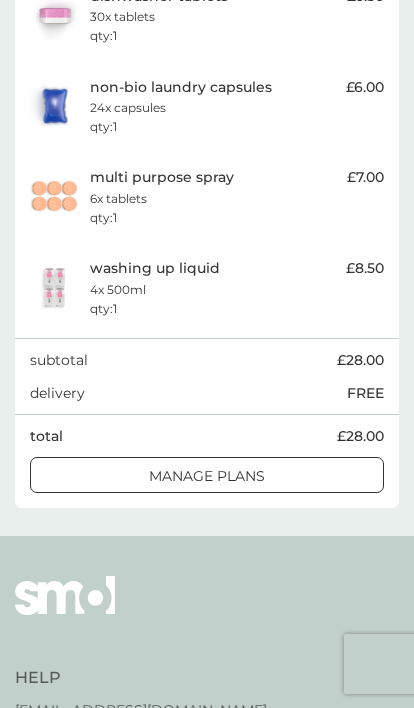 scroll, scrollTop: 463, scrollLeft: 0, axis: vertical 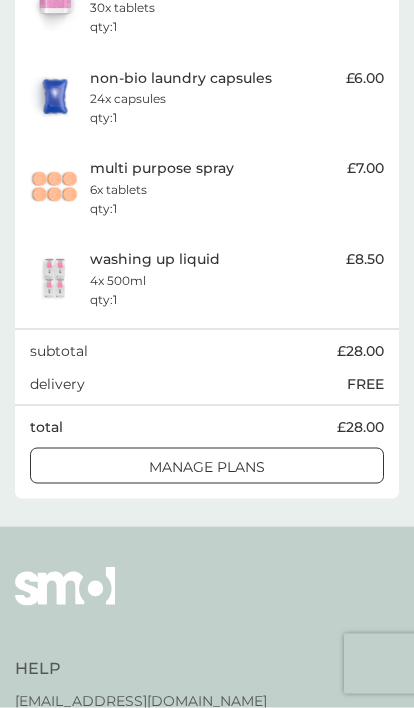 click on "£28.00" at bounding box center [360, 427] 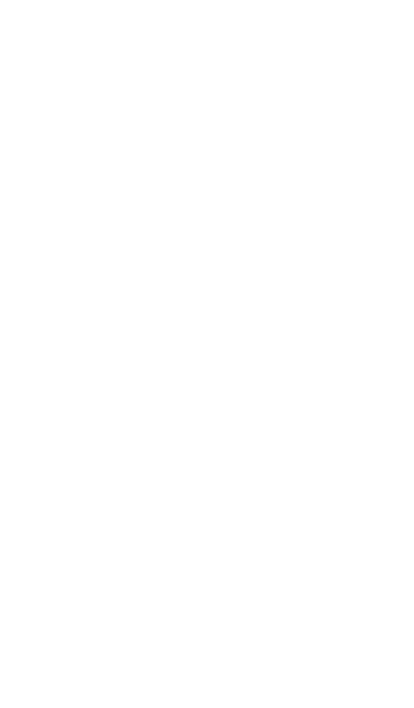 scroll, scrollTop: 0, scrollLeft: 0, axis: both 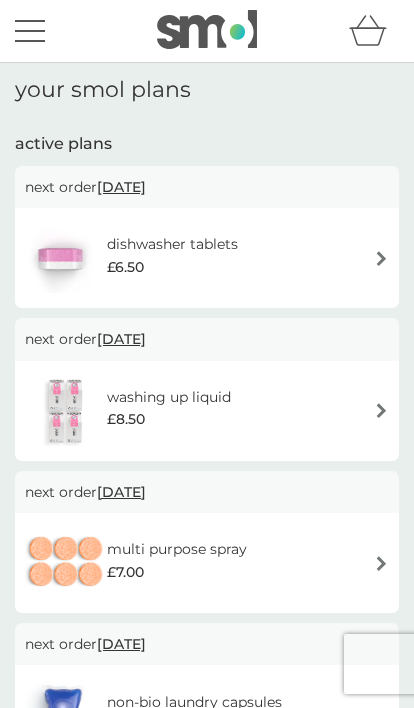 click on "active plans" at bounding box center [207, 144] 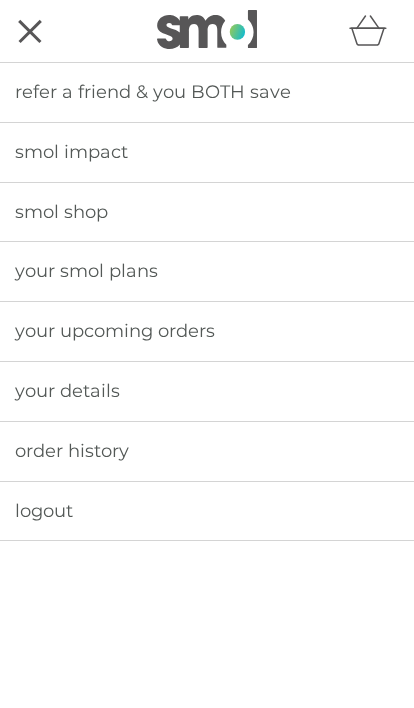 click on "your details" at bounding box center (207, 391) 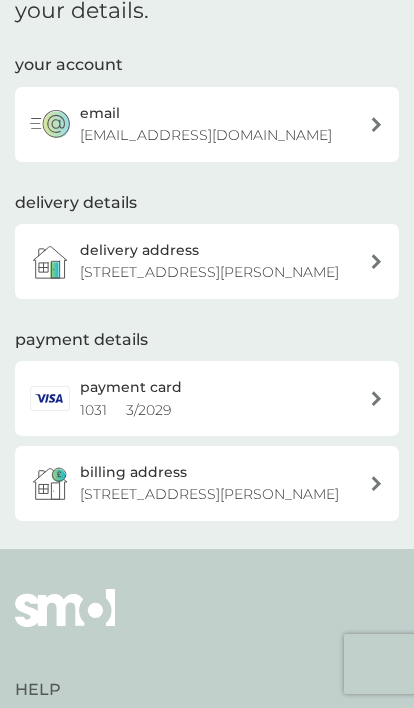 scroll, scrollTop: 78, scrollLeft: 0, axis: vertical 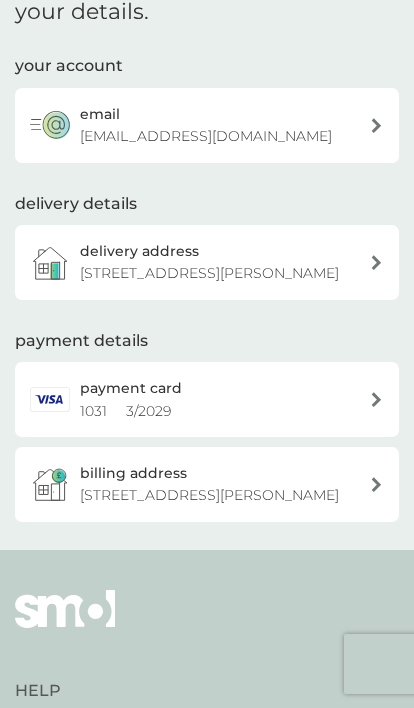 click at bounding box center (376, 399) 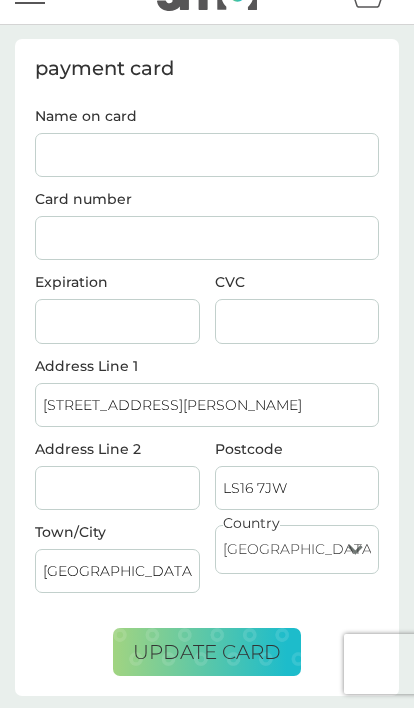 scroll, scrollTop: 0, scrollLeft: 0, axis: both 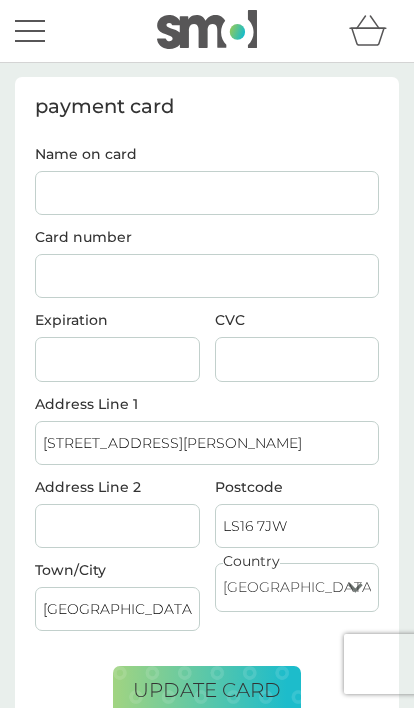 click at bounding box center (30, 31) 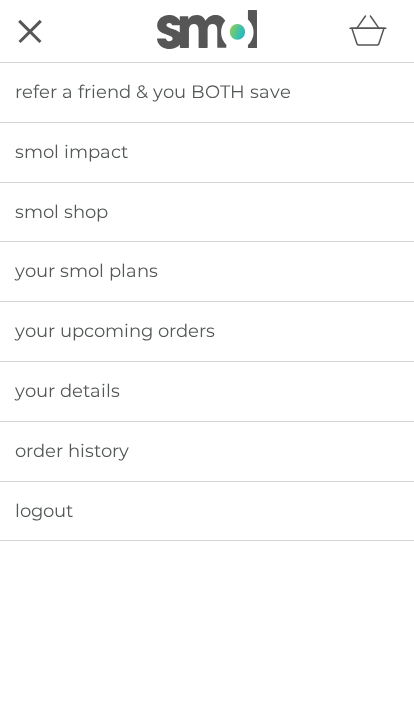 click on "smol impact" at bounding box center [207, 152] 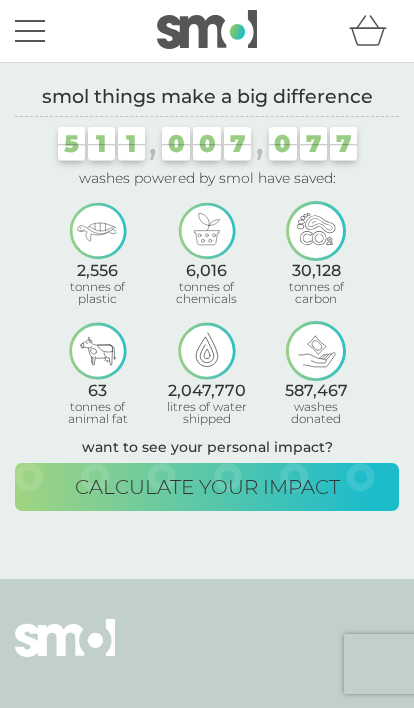 click at bounding box center (30, 31) 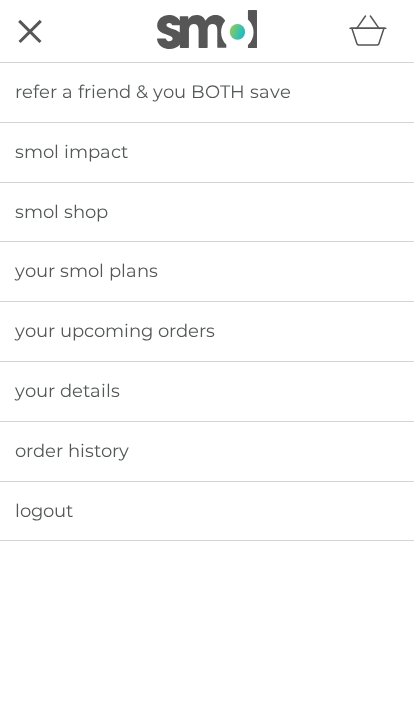 click on "smol shop" at bounding box center [207, 212] 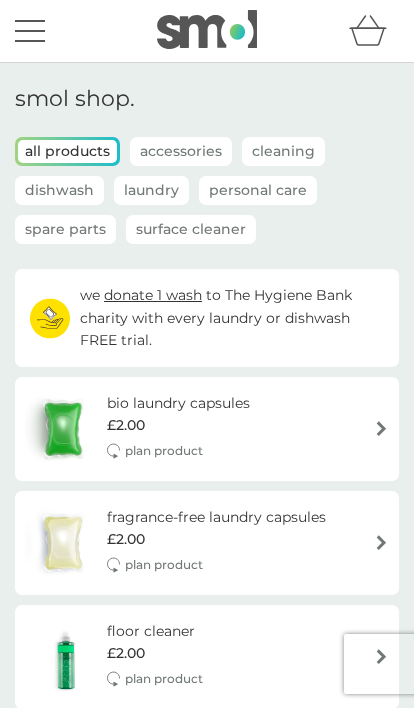 click at bounding box center [30, 31] 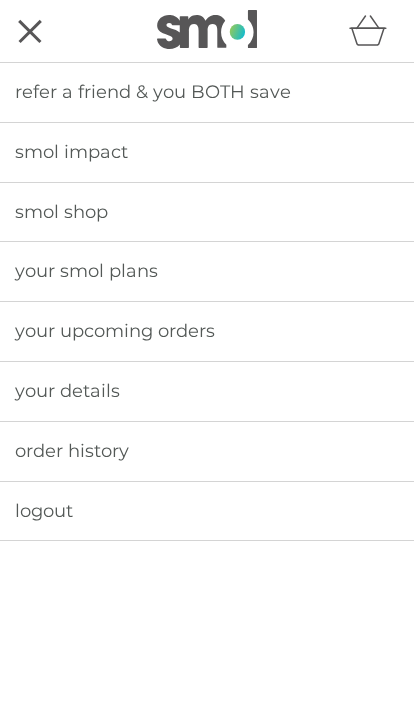 click on "your smol plans" at bounding box center (207, 271) 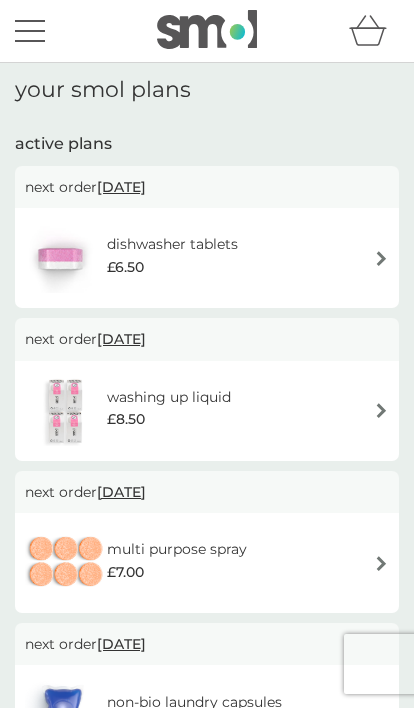 click at bounding box center [30, 31] 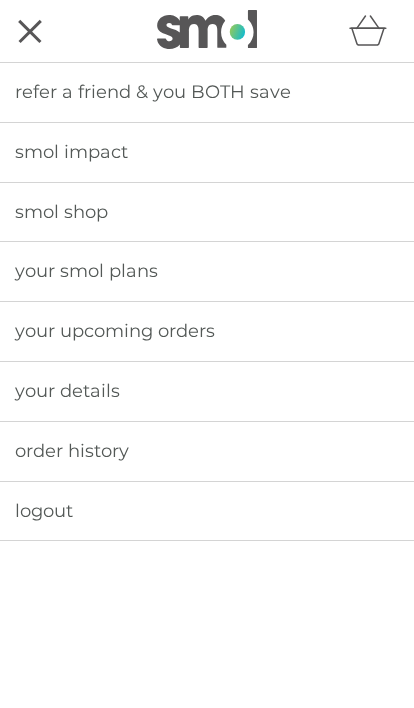 click on "your details" at bounding box center (207, 391) 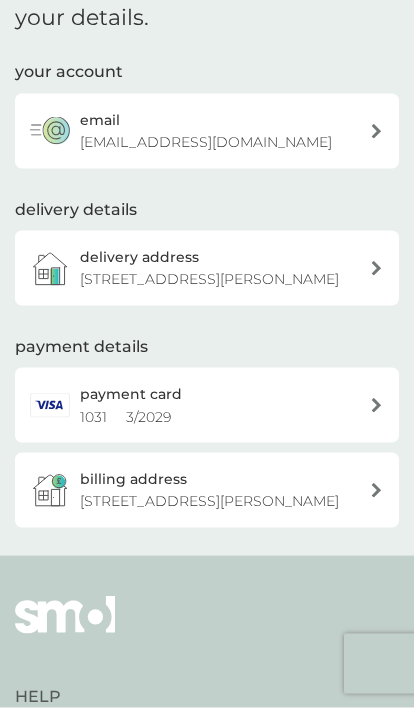 scroll, scrollTop: 0, scrollLeft: 0, axis: both 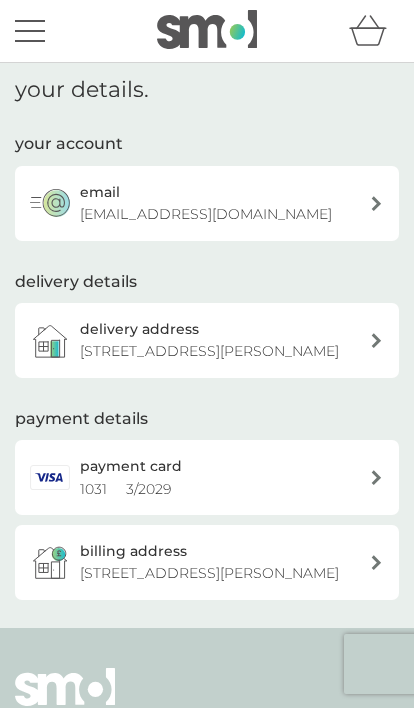 click at bounding box center [30, 31] 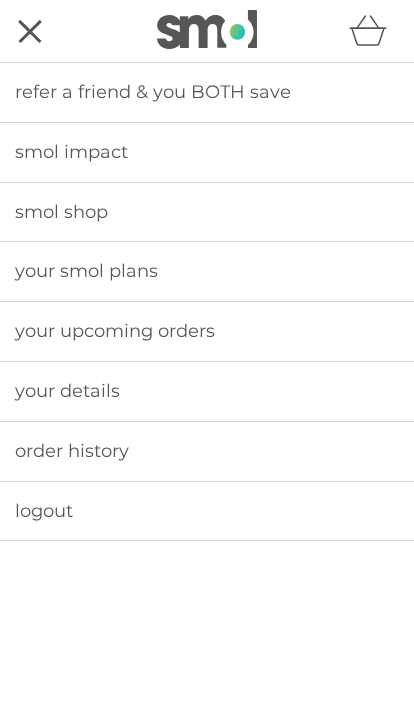 click on "order history" at bounding box center (207, 451) 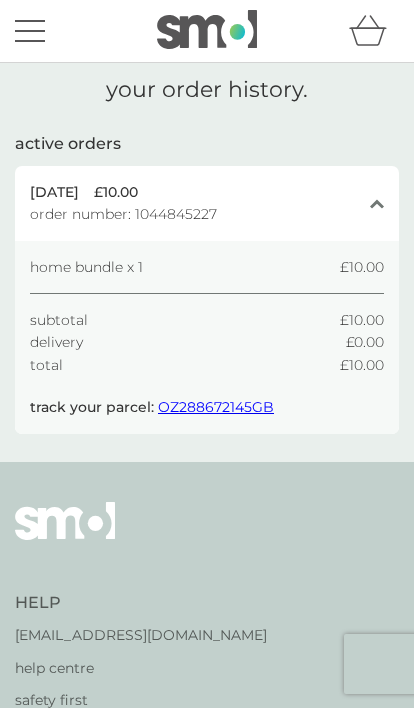 click on "close" 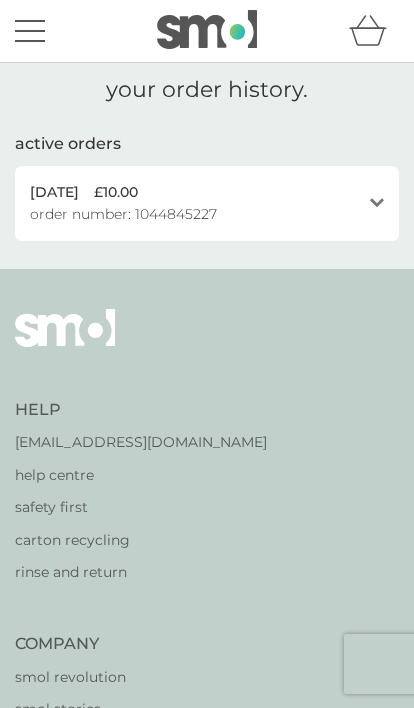 click on "5 Jul 2025 £10.00 order number:   1044845227 open" at bounding box center [207, 203] 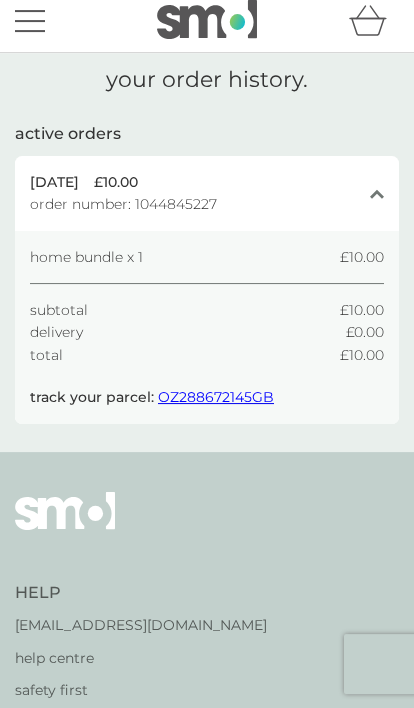 scroll, scrollTop: 0, scrollLeft: 0, axis: both 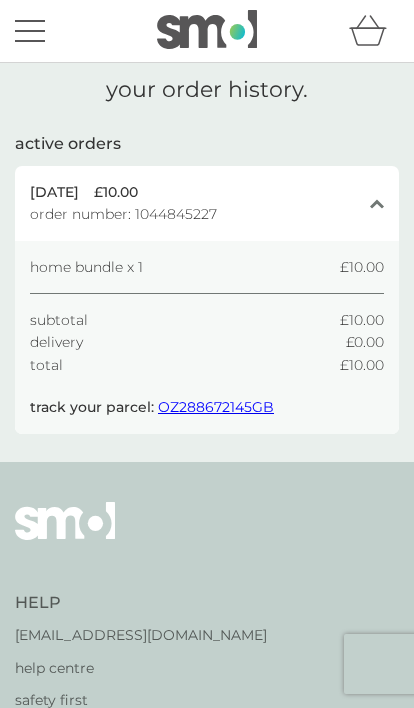 click at bounding box center [30, 31] 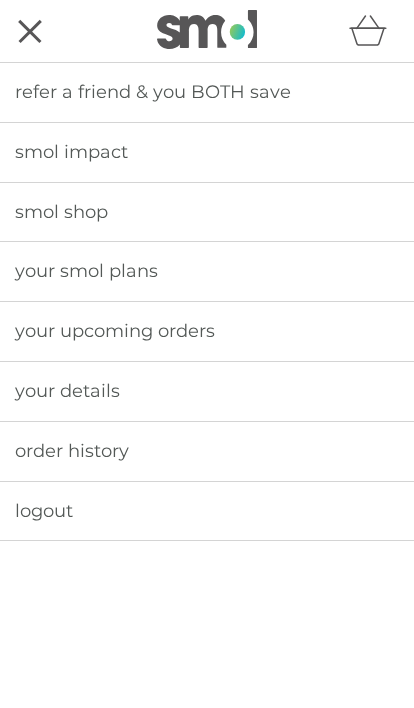 click on "logout" at bounding box center (207, 511) 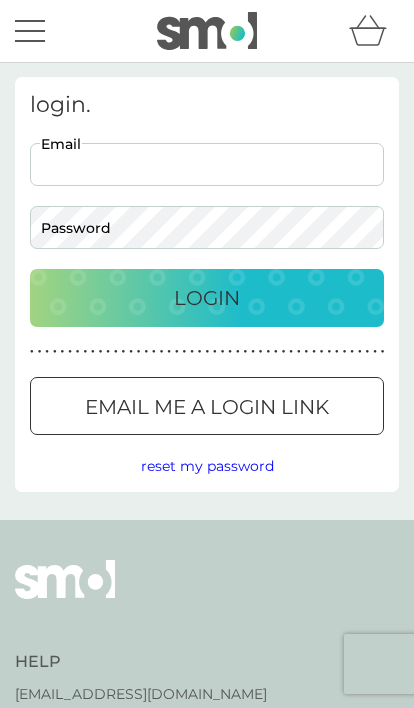 scroll, scrollTop: 0, scrollLeft: 0, axis: both 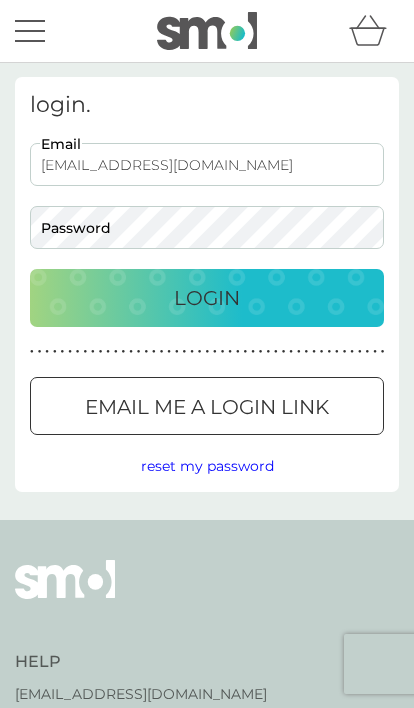 click on "Login" at bounding box center (207, 298) 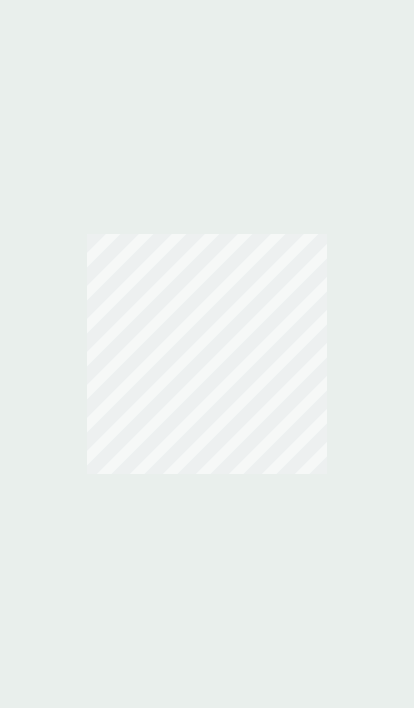 scroll, scrollTop: 0, scrollLeft: 0, axis: both 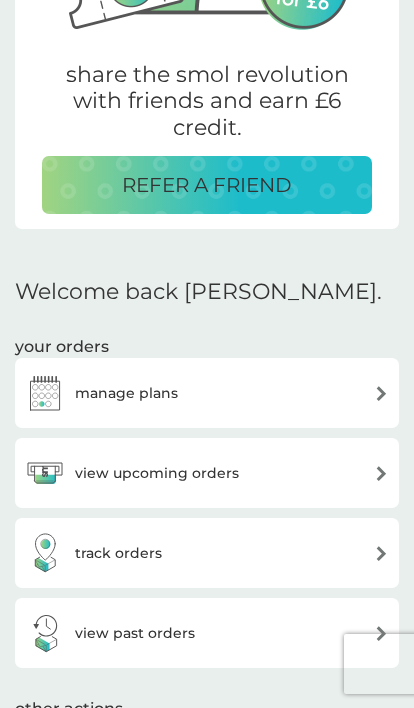click on "manage plans" at bounding box center (207, 393) 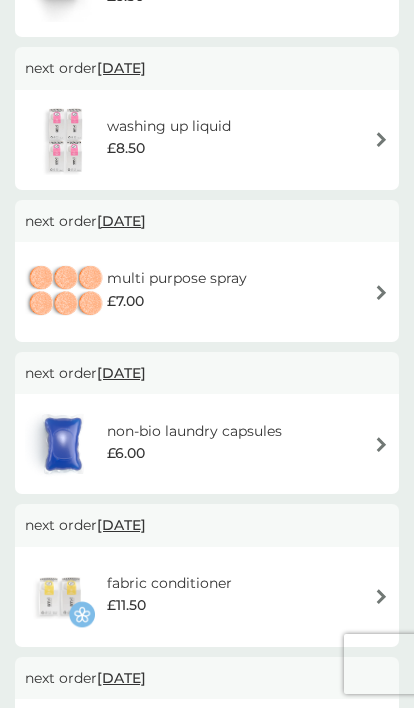 scroll, scrollTop: 0, scrollLeft: 0, axis: both 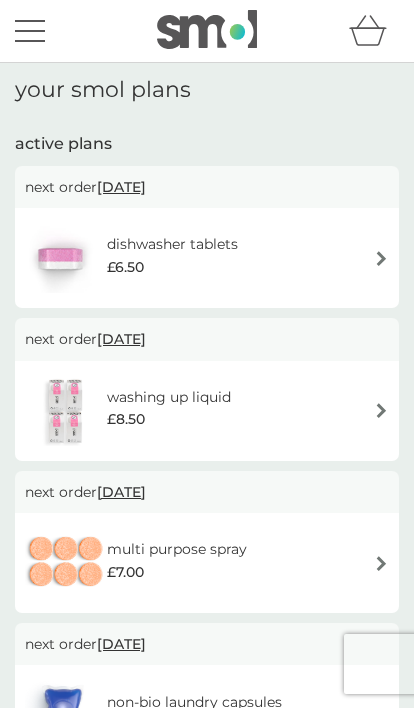 click at bounding box center [30, 31] 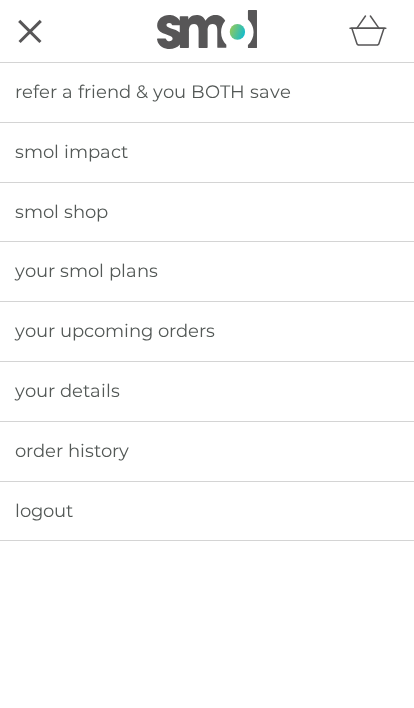 click on "your smol plans" at bounding box center [207, 271] 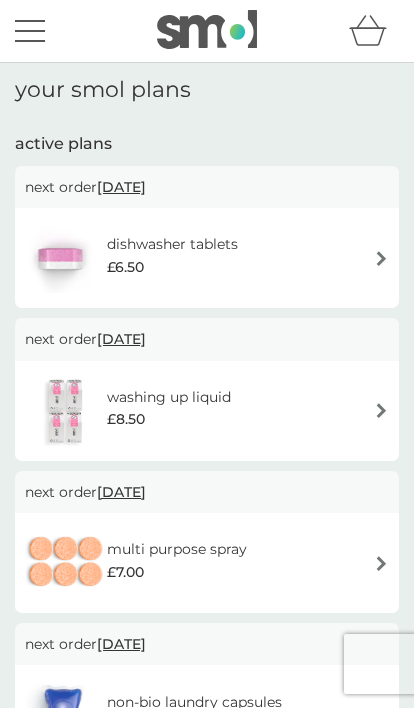 click on "[DATE]" at bounding box center (121, 187) 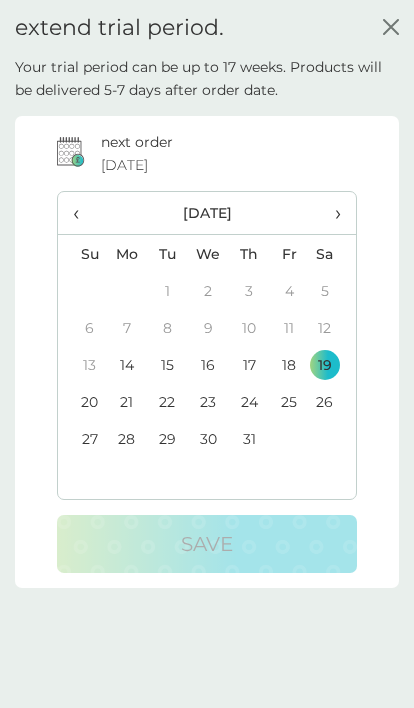 click 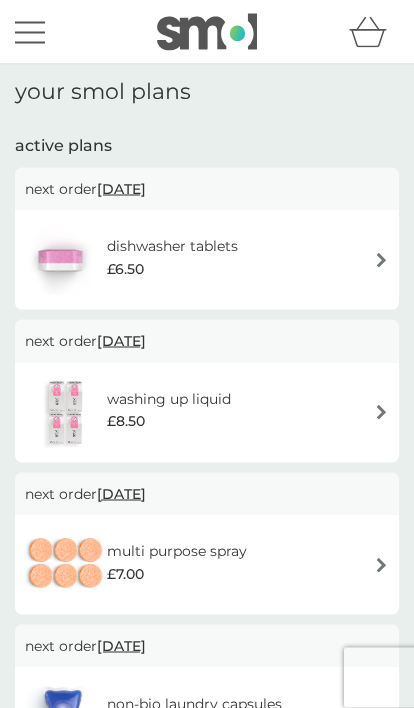 scroll, scrollTop: 0, scrollLeft: 0, axis: both 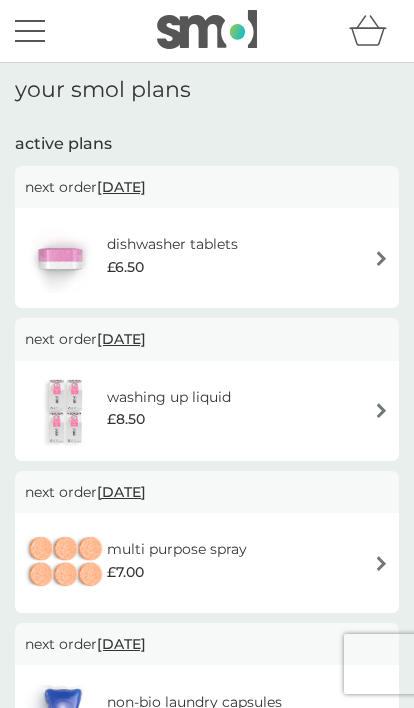 click on "your smol plans" at bounding box center (207, 90) 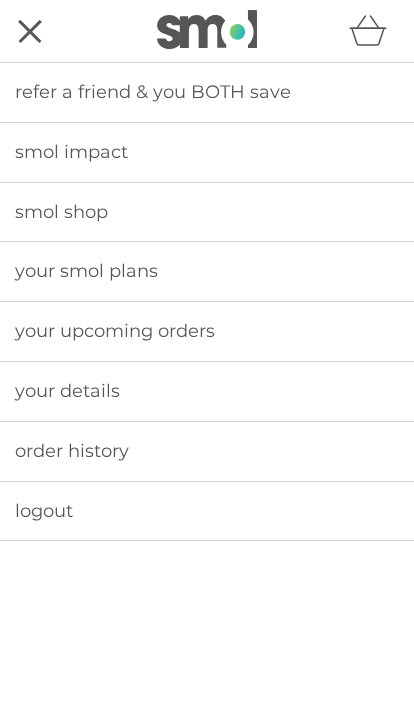 click on "your upcoming orders" at bounding box center (207, 331) 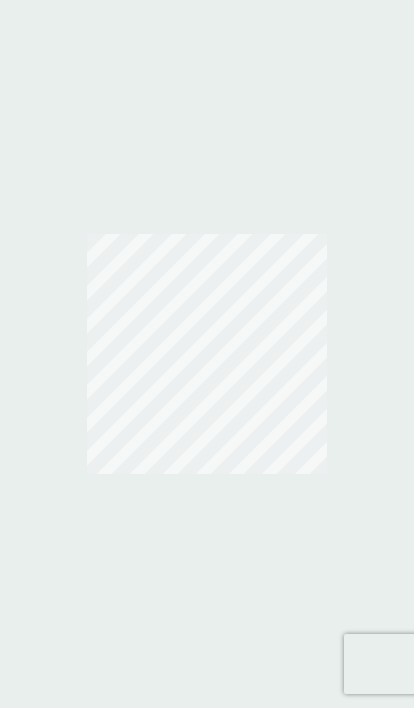 scroll, scrollTop: 0, scrollLeft: 0, axis: both 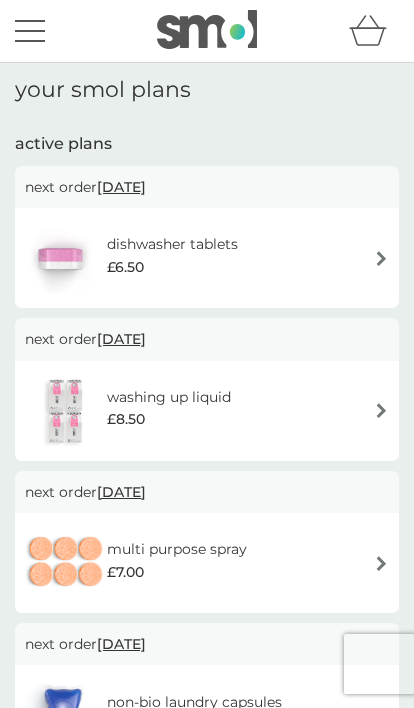click on "your smol plans" at bounding box center [207, 90] 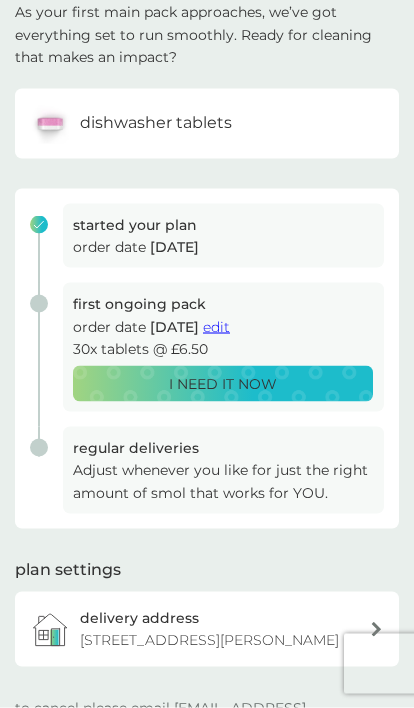 scroll, scrollTop: 0, scrollLeft: 0, axis: both 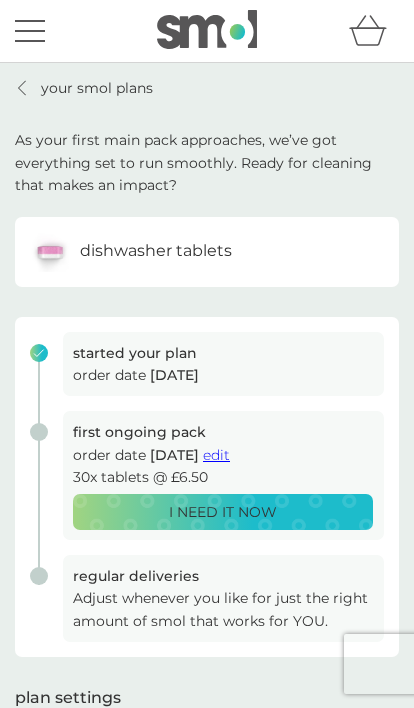 click on "edit" at bounding box center (216, 455) 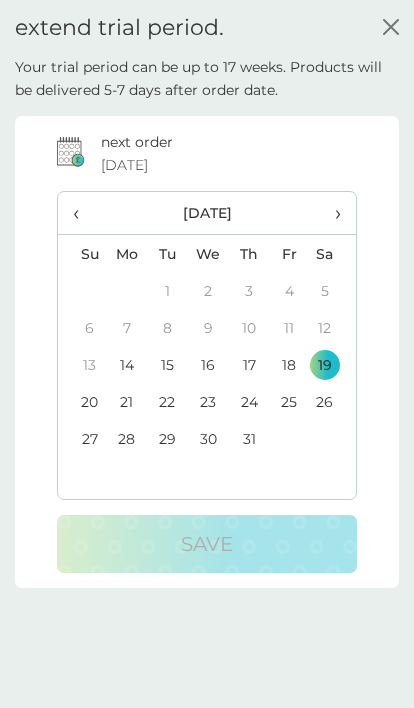 click on "close" 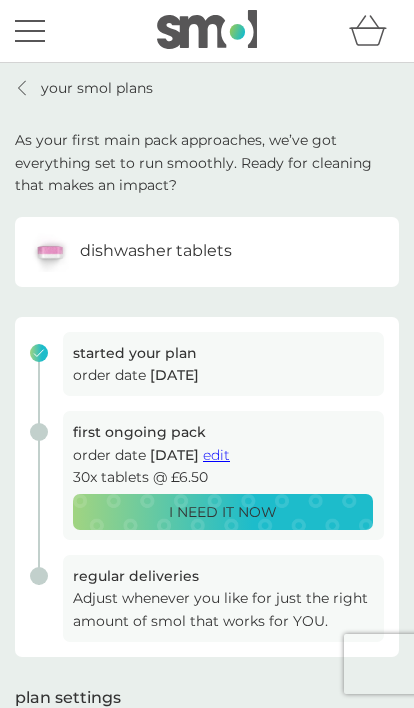 click at bounding box center (50, 252) 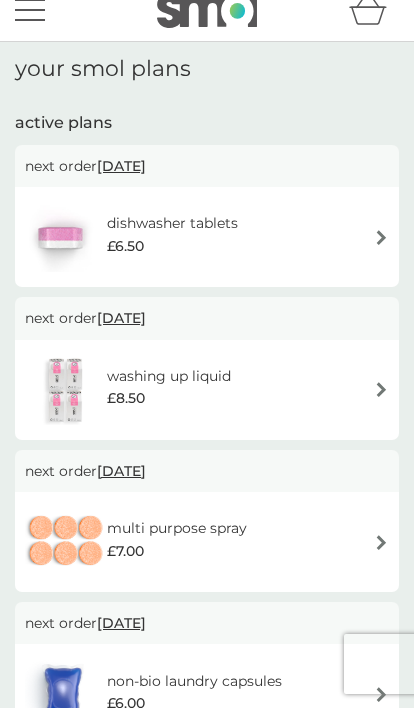 scroll, scrollTop: 0, scrollLeft: 0, axis: both 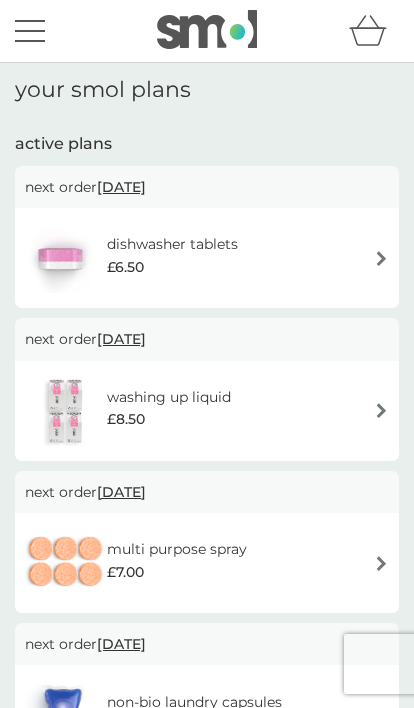 click at bounding box center (30, 31) 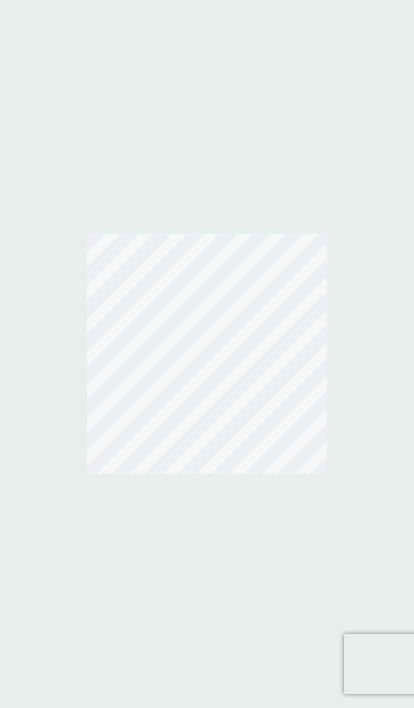 scroll, scrollTop: 0, scrollLeft: 0, axis: both 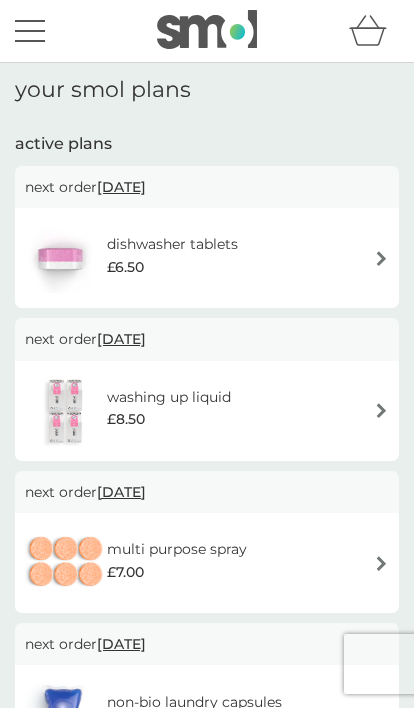 click on "[DATE]" at bounding box center [121, 187] 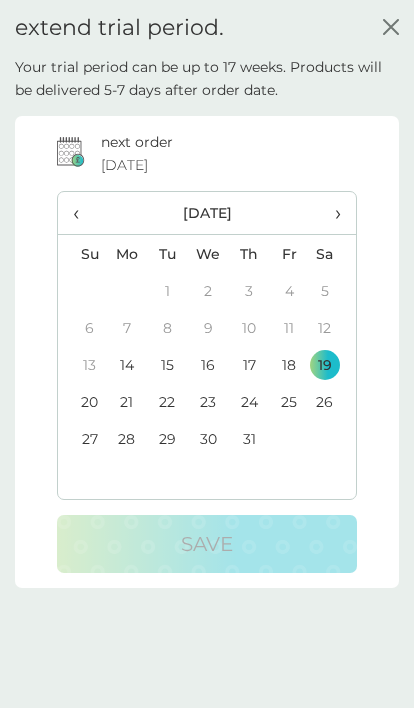 click on "19" at bounding box center (332, 364) 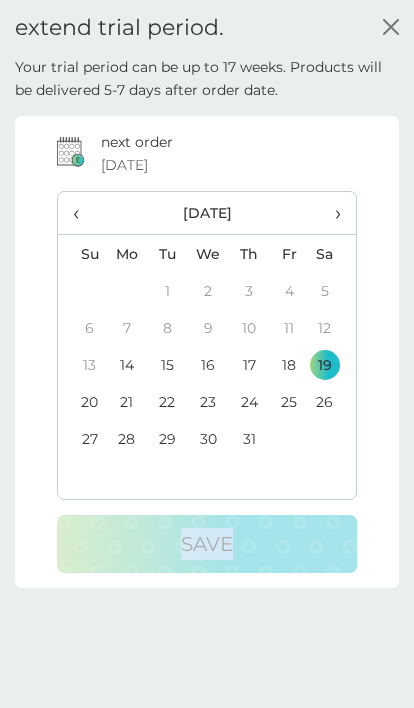 click on "Your trial period can be up to 17 weeks. Products will be delivered 5-7 days after order date. next order [DATE] ‹ [DATE] › Su Mo Tu We Th Fr Sa 29 30 1 2 3 4 5 6 7 8 9 10 11 12 13 14 15 16 17 18 19 20 21 22 23 24 25 26 27 28 29 30 31 1 2 3 4 5 6 7 8 9 Save" at bounding box center [207, 410] 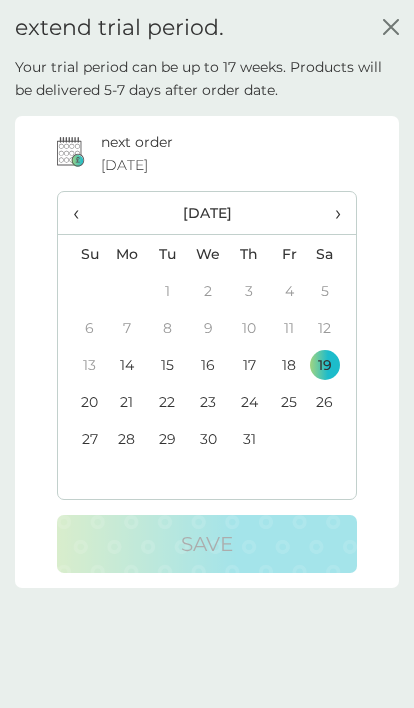 scroll, scrollTop: 0, scrollLeft: 0, axis: both 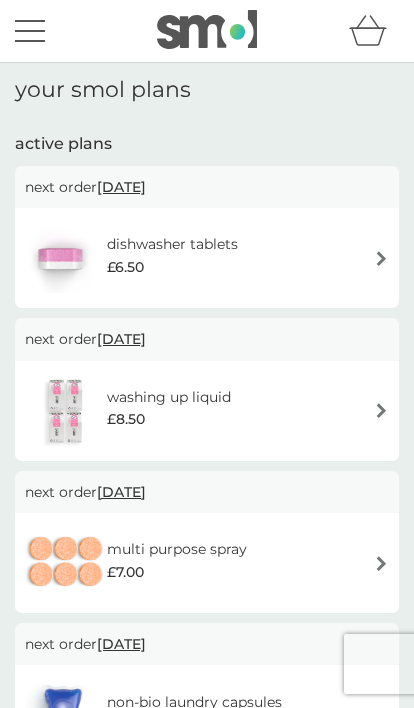 click on "your smol plans" at bounding box center (207, 90) 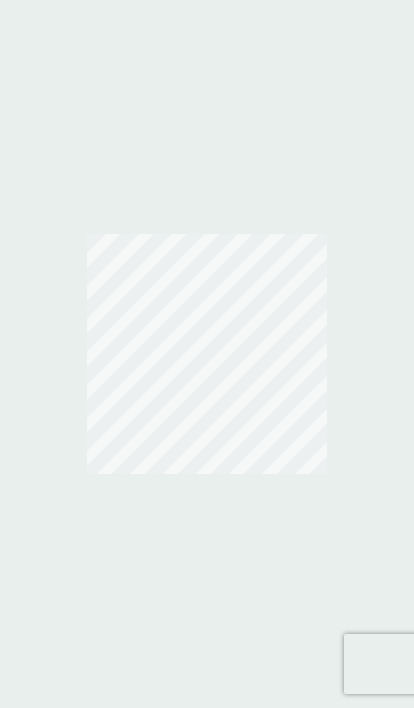 scroll, scrollTop: 0, scrollLeft: 0, axis: both 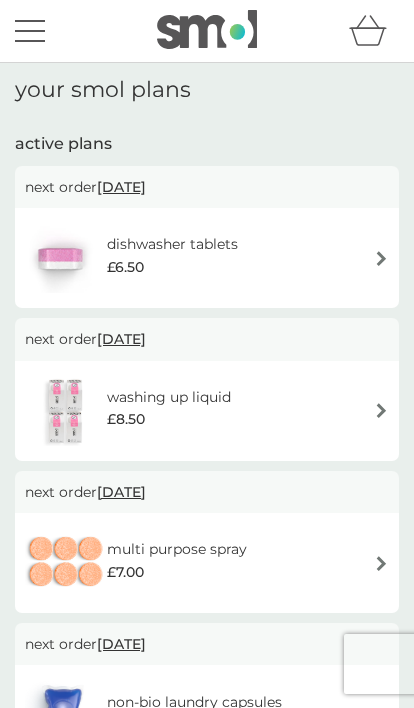 click at bounding box center (30, 31) 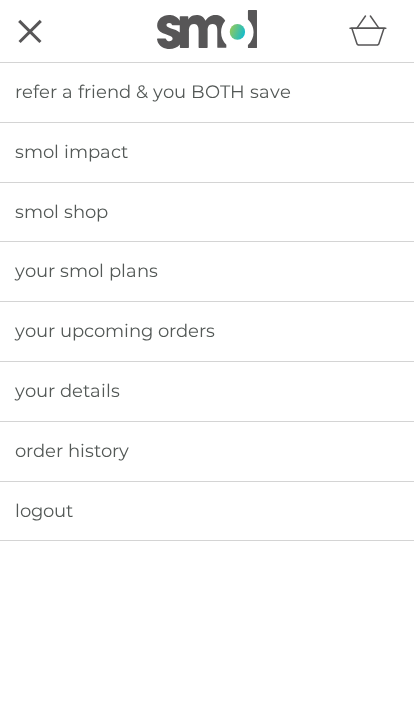 click on "your details" at bounding box center [207, 391] 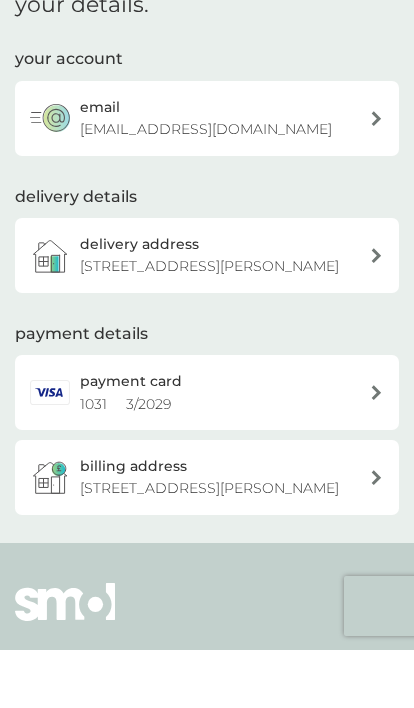 scroll, scrollTop: 85, scrollLeft: 0, axis: vertical 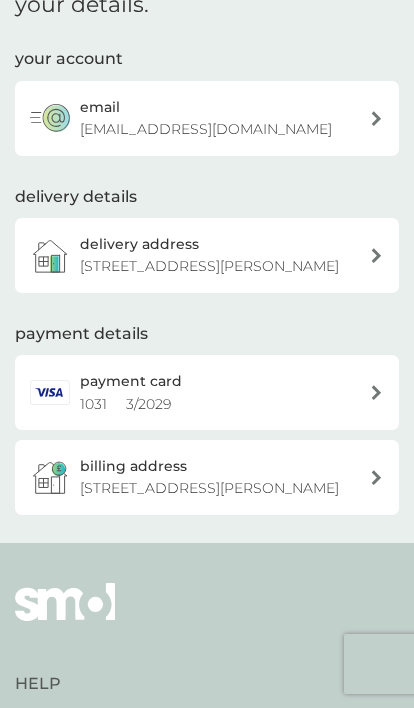 click on "payment card 1031   3 / 2029" at bounding box center (217, 392) 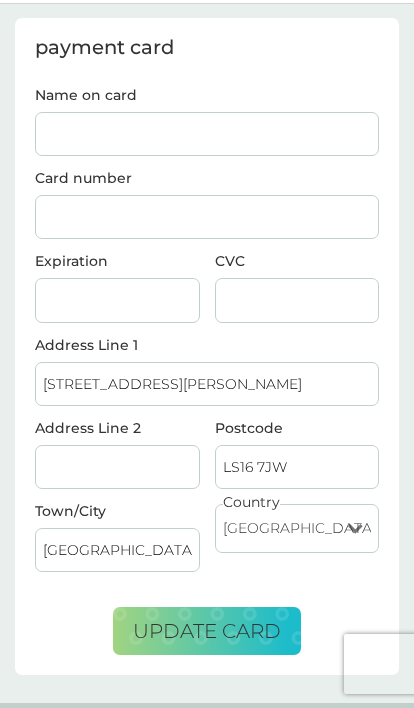 scroll, scrollTop: 0, scrollLeft: 0, axis: both 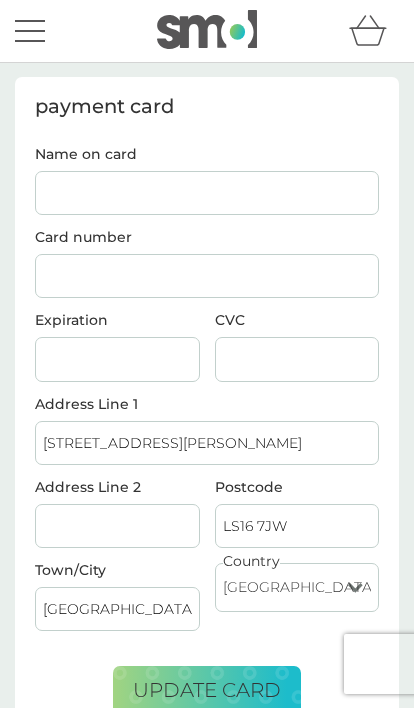 click at bounding box center (207, 30) 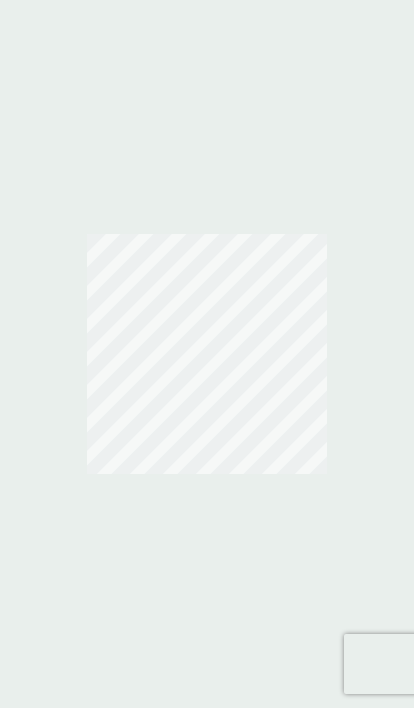 scroll, scrollTop: 0, scrollLeft: 0, axis: both 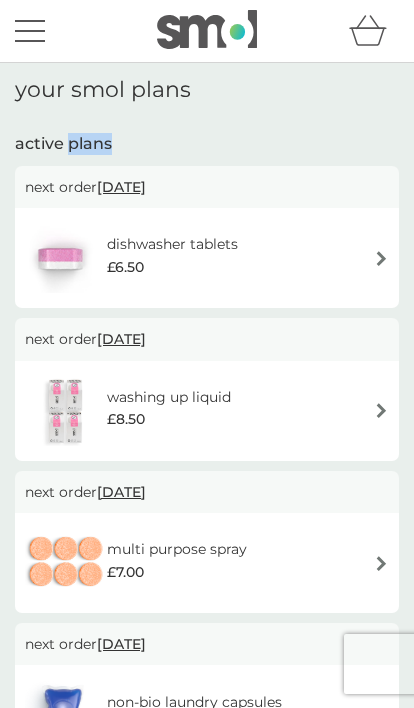 click on "active plans" at bounding box center (207, 144) 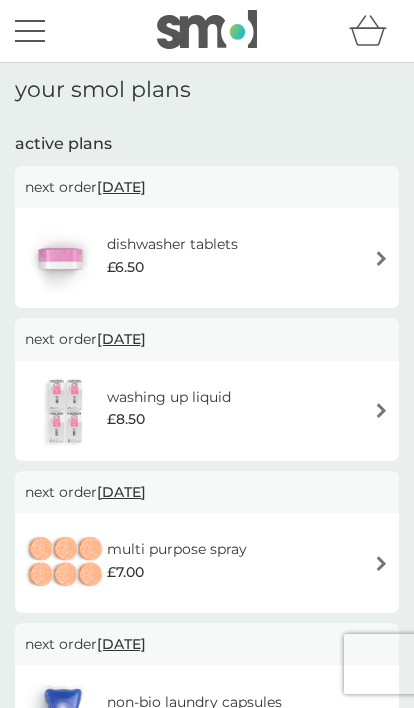 click on "active plans" at bounding box center (207, 144) 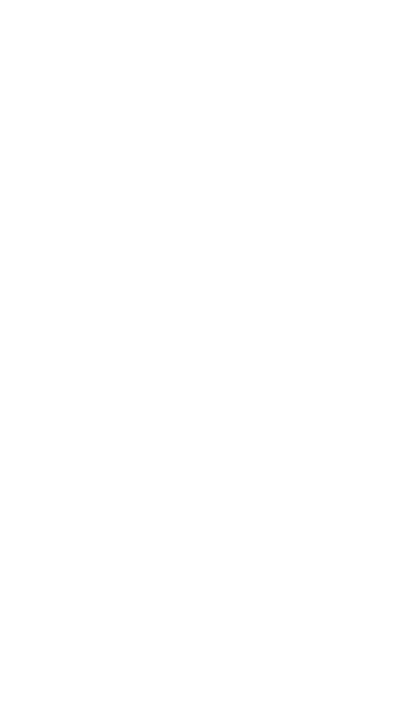 scroll, scrollTop: 0, scrollLeft: 0, axis: both 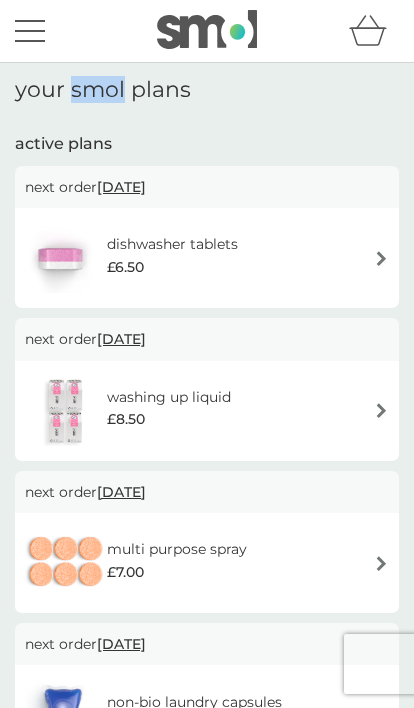 click 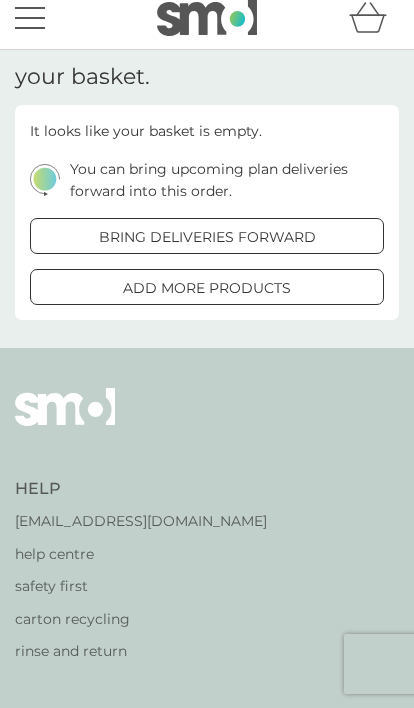 scroll, scrollTop: 0, scrollLeft: 0, axis: both 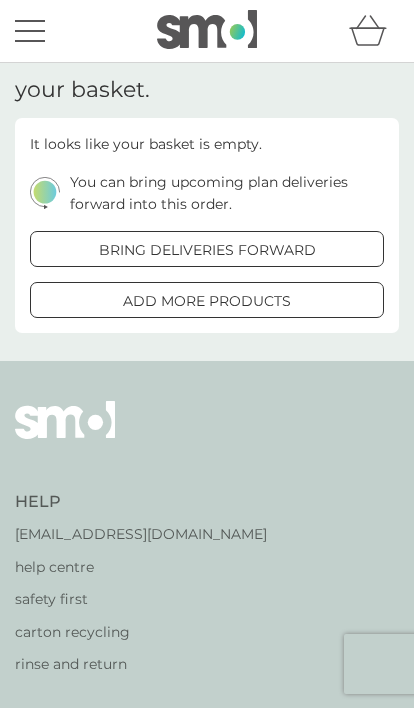 click at bounding box center [30, 31] 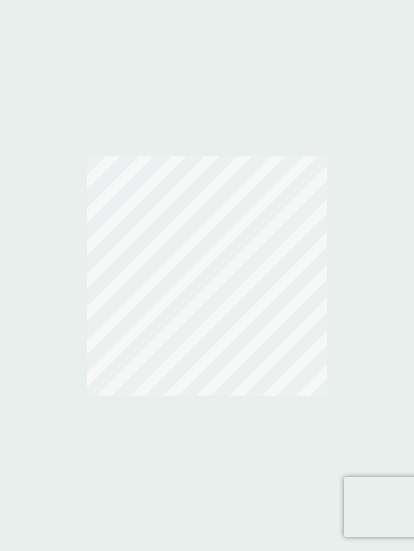 scroll, scrollTop: 0, scrollLeft: 0, axis: both 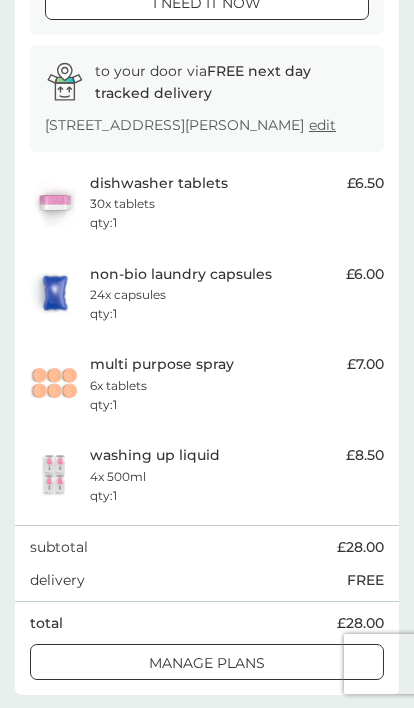 click on "manage plans" at bounding box center (207, 662) 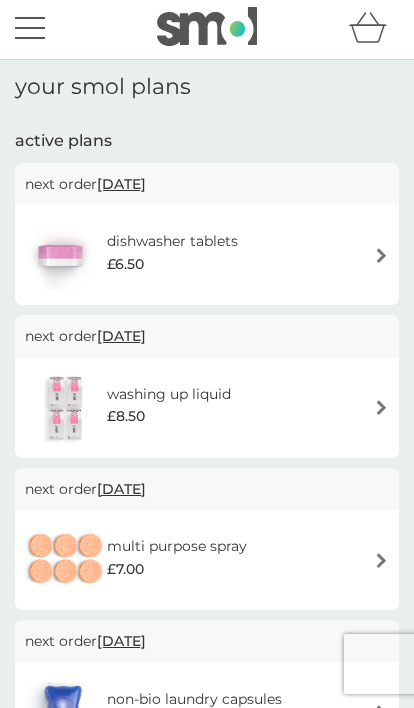 scroll, scrollTop: 0, scrollLeft: 0, axis: both 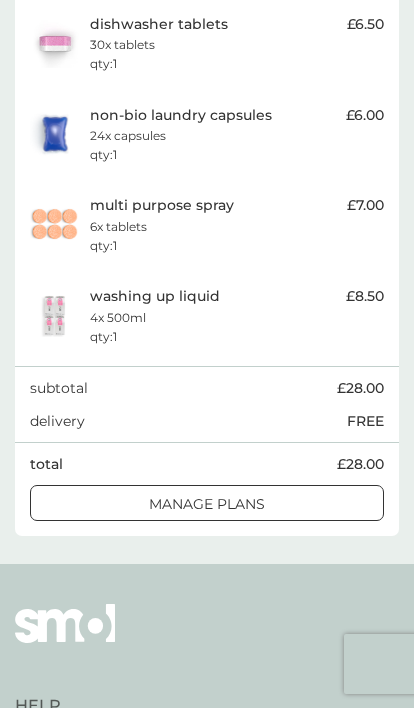 click on "manage plans" at bounding box center [207, 504] 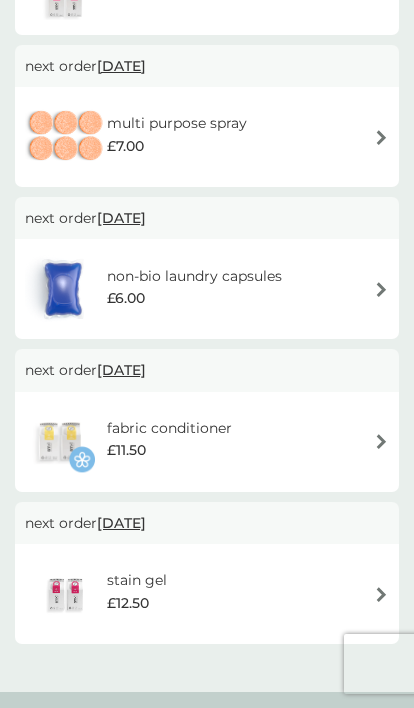 scroll, scrollTop: 0, scrollLeft: 0, axis: both 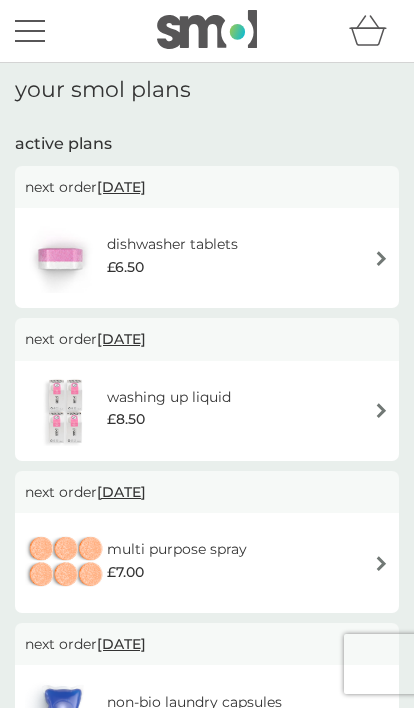 click at bounding box center [381, 258] 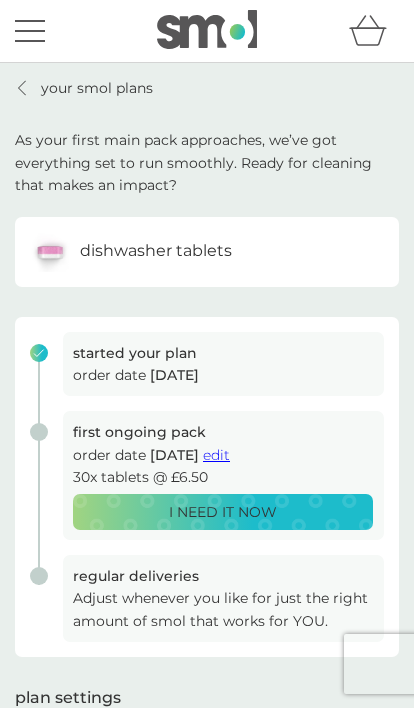 click on "started your plan order date   [DATE]" at bounding box center [199, 372] 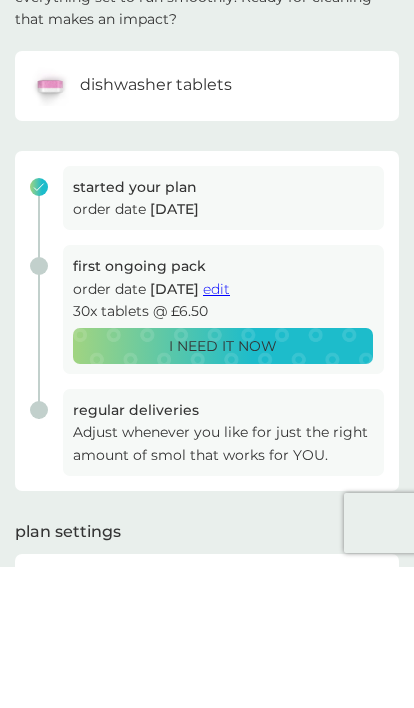 scroll, scrollTop: 166, scrollLeft: 0, axis: vertical 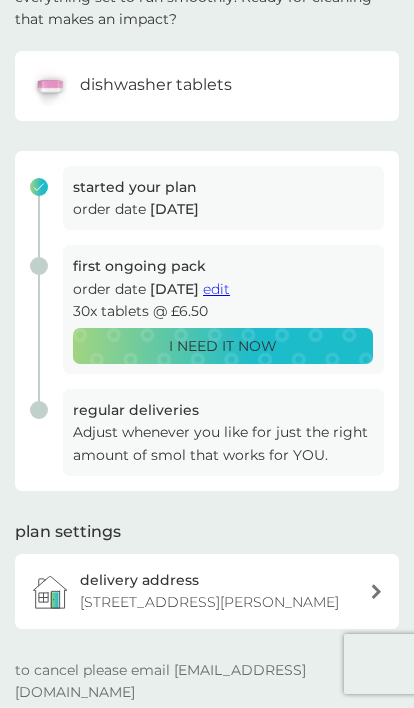 click at bounding box center [376, 591] 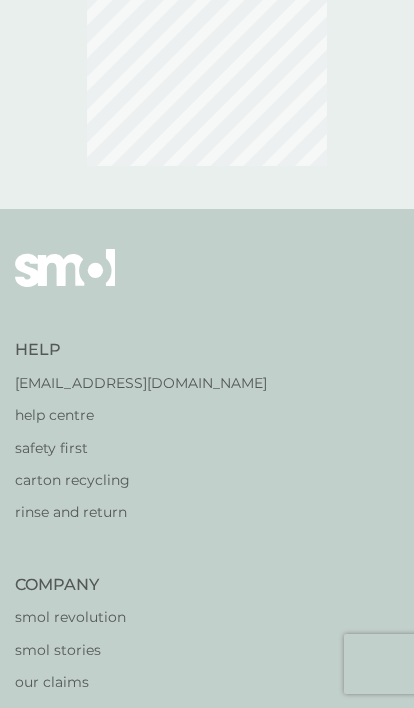 scroll, scrollTop: 0, scrollLeft: 0, axis: both 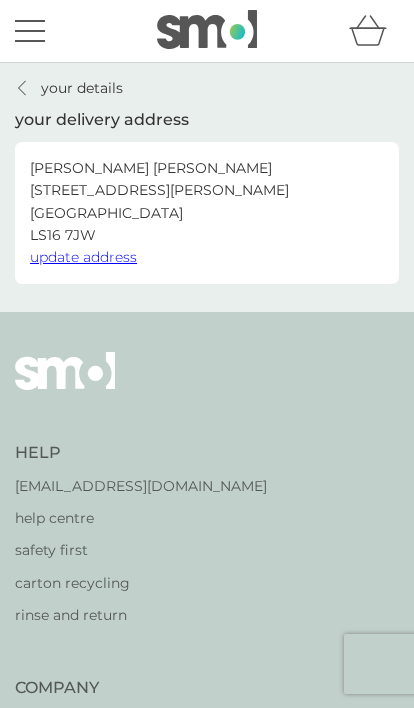 click on "your details" at bounding box center (82, 88) 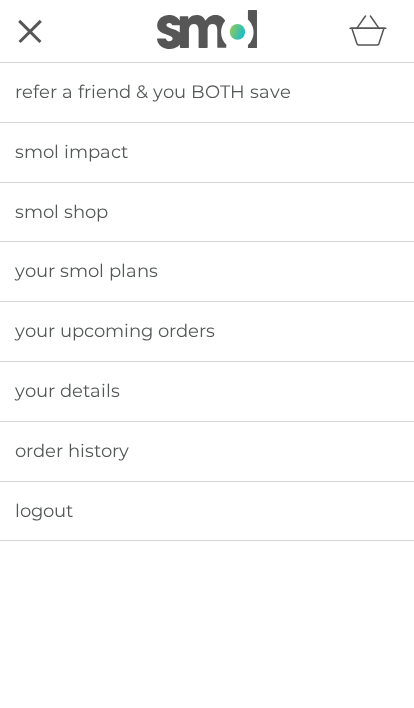 click on "your smol plans" at bounding box center (207, 271) 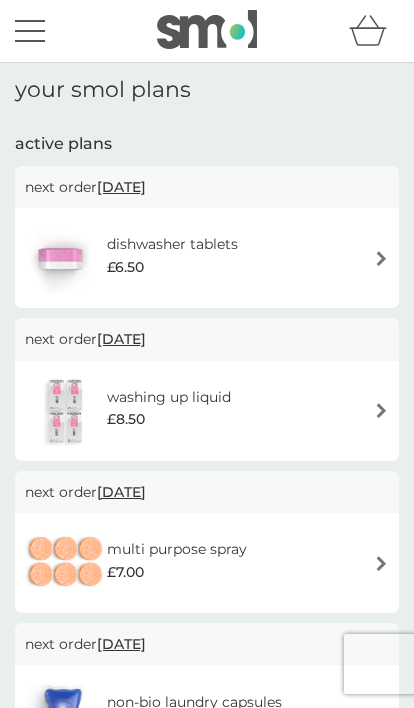 click on "[DATE]" at bounding box center [121, 187] 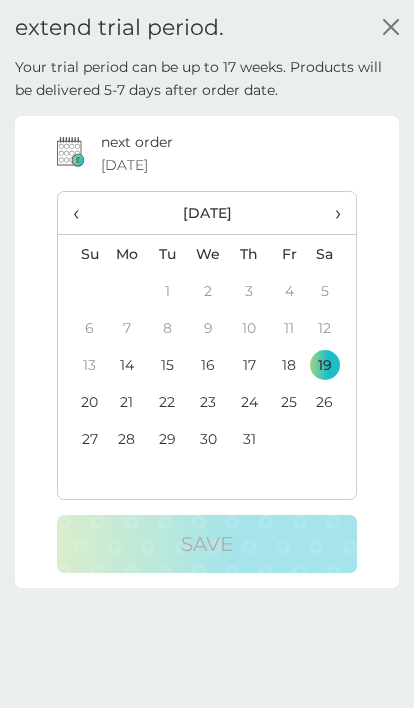 click 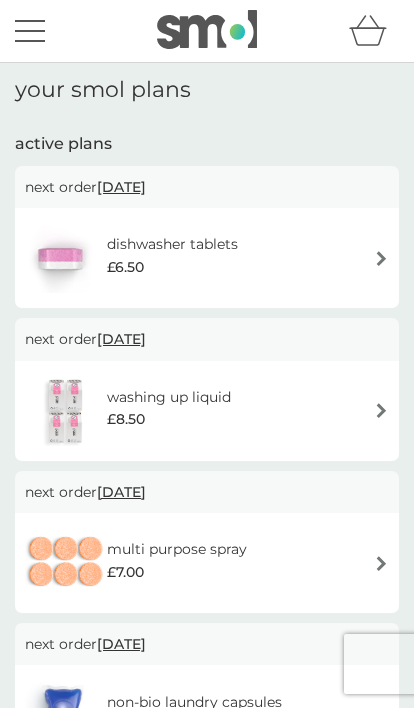 scroll, scrollTop: 3, scrollLeft: 0, axis: vertical 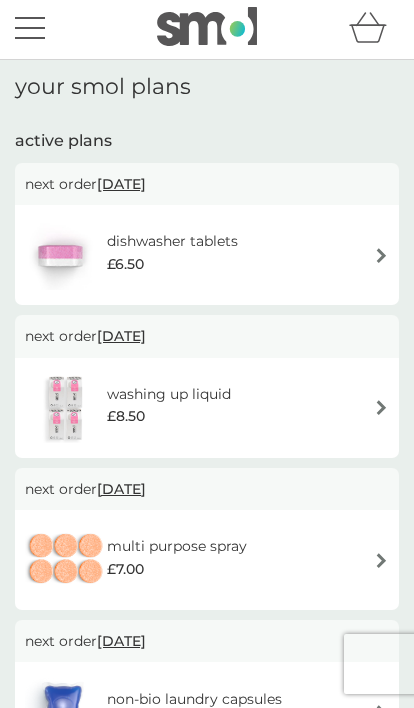 click at bounding box center [30, 28] 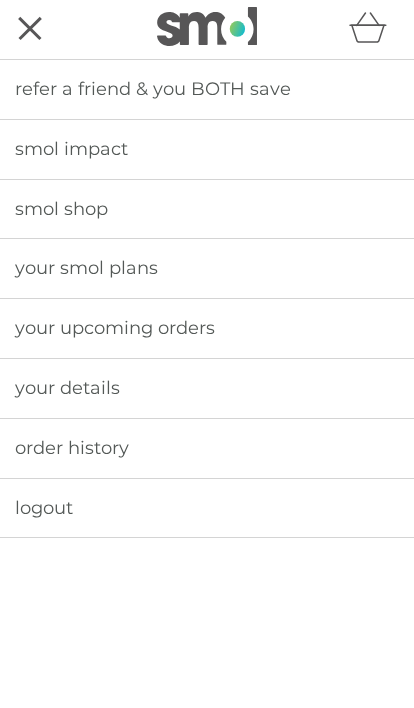 scroll, scrollTop: 0, scrollLeft: 0, axis: both 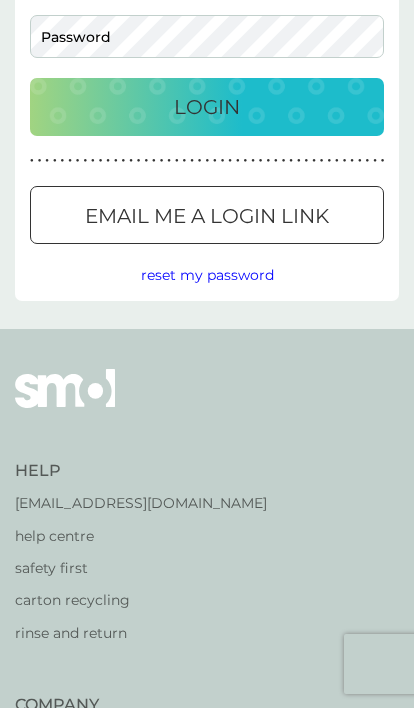 click on "[EMAIL_ADDRESS][DOMAIN_NAME]" at bounding box center (141, 503) 